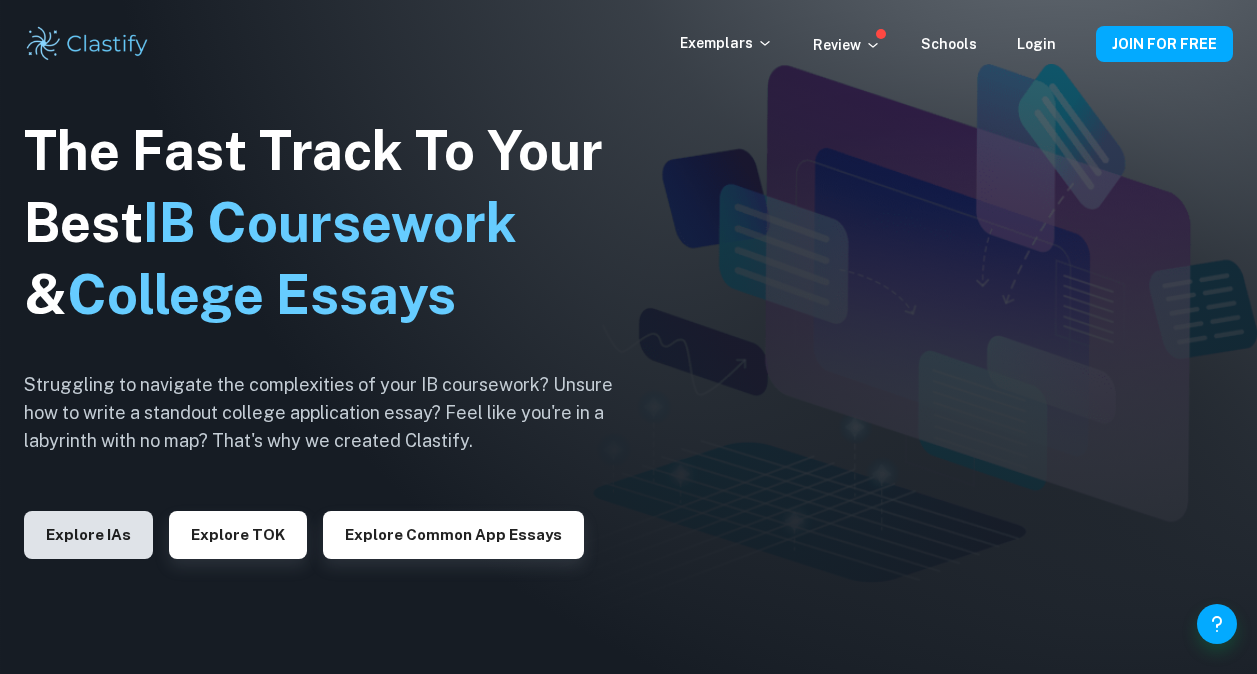 scroll, scrollTop: 0, scrollLeft: 0, axis: both 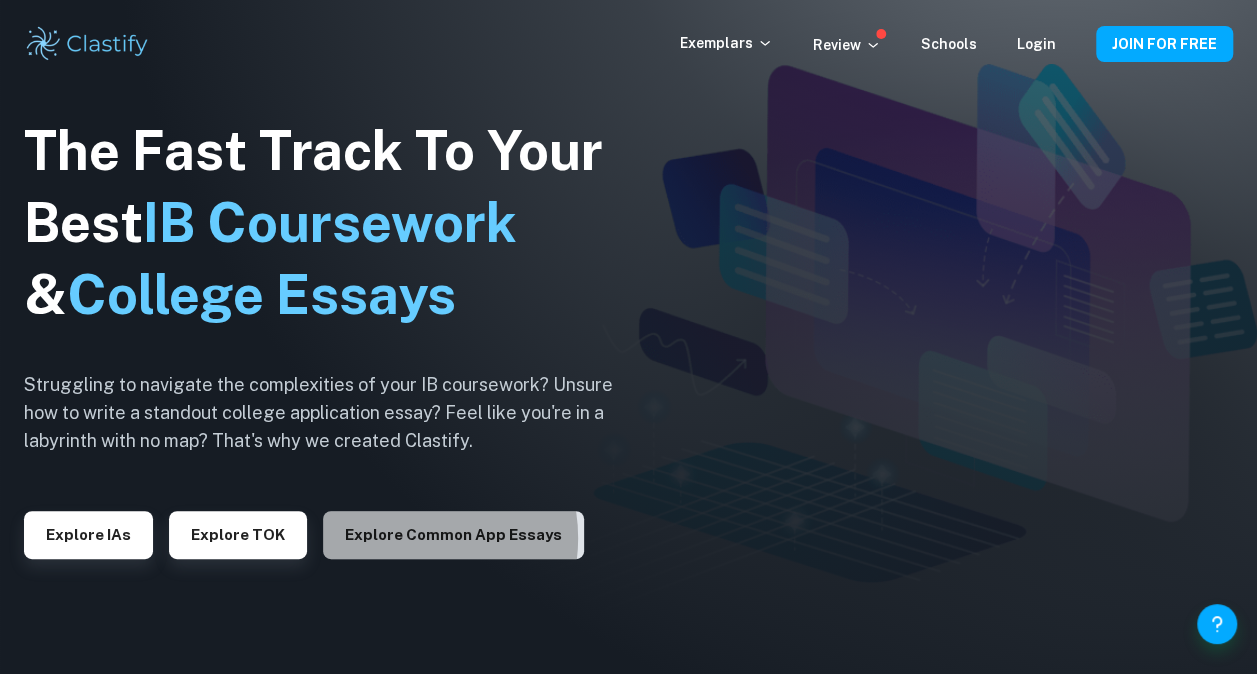 click on "Explore Common App essays" at bounding box center (453, 535) 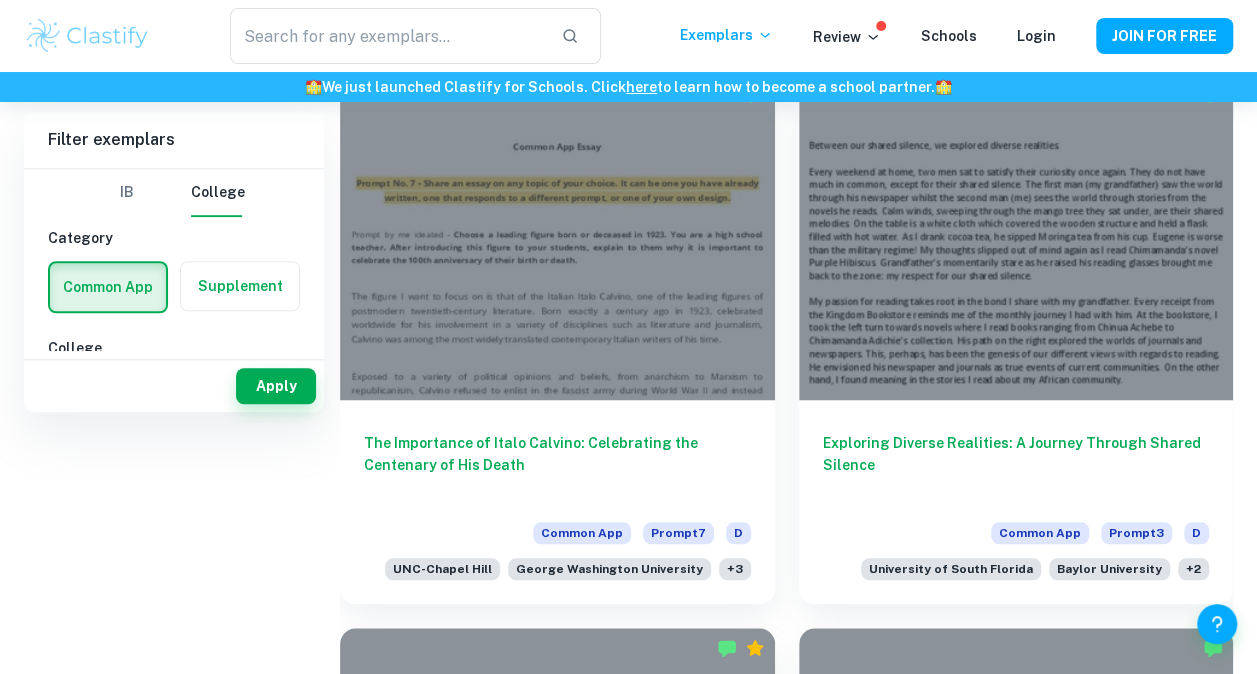 scroll, scrollTop: 0, scrollLeft: 0, axis: both 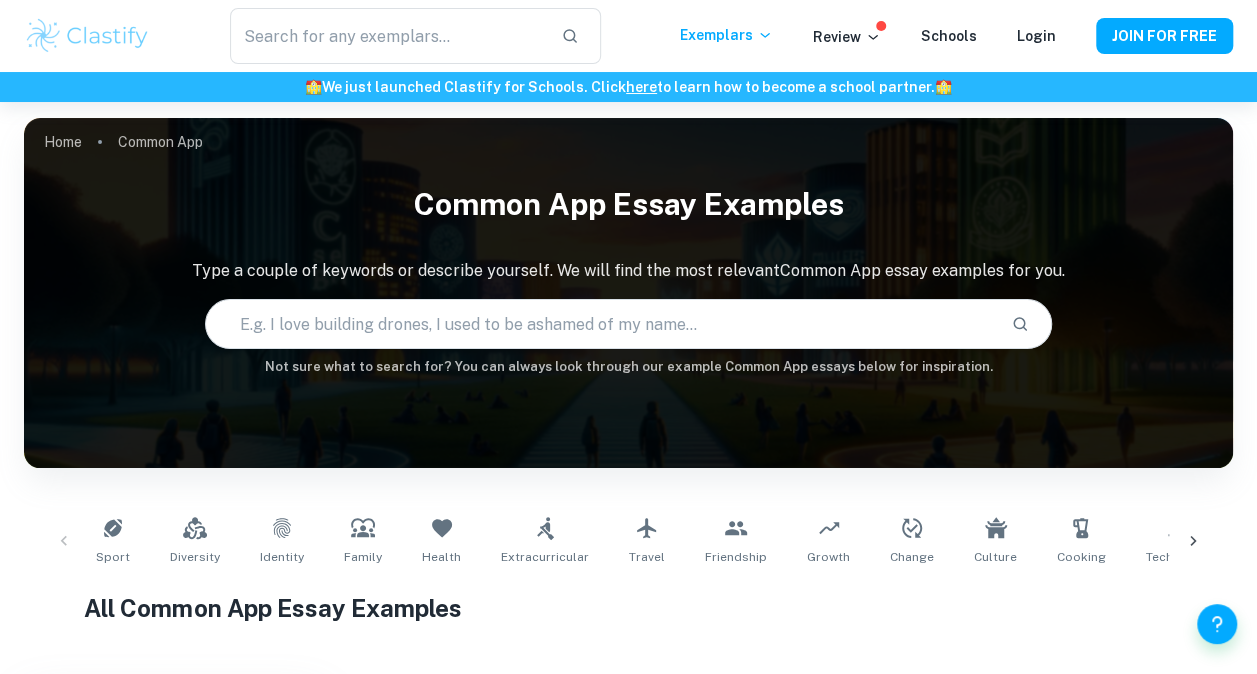 click at bounding box center [87, 36] 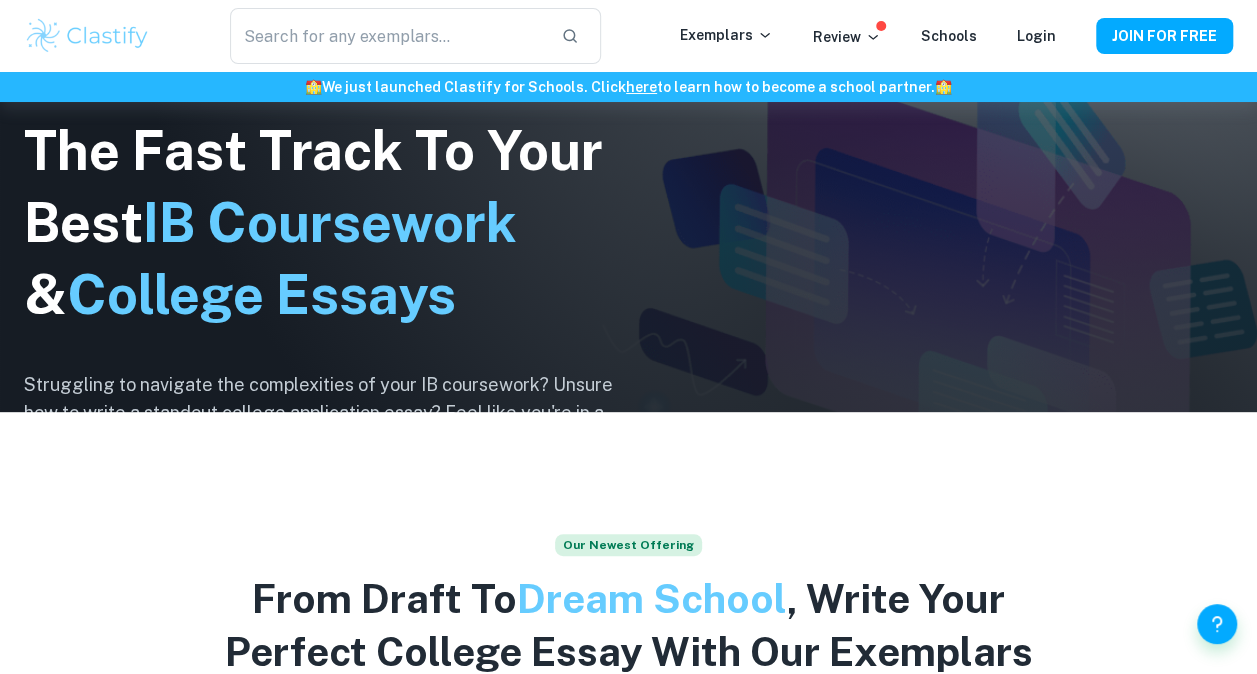 scroll, scrollTop: 500, scrollLeft: 0, axis: vertical 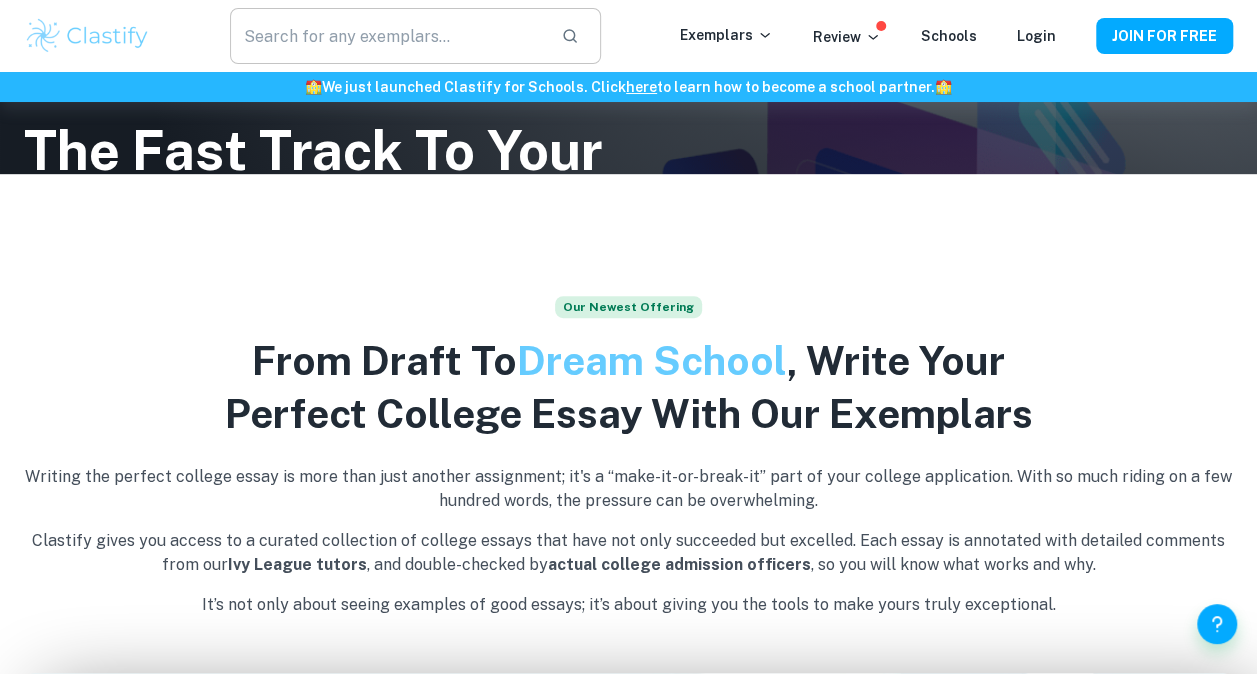 click at bounding box center (387, 36) 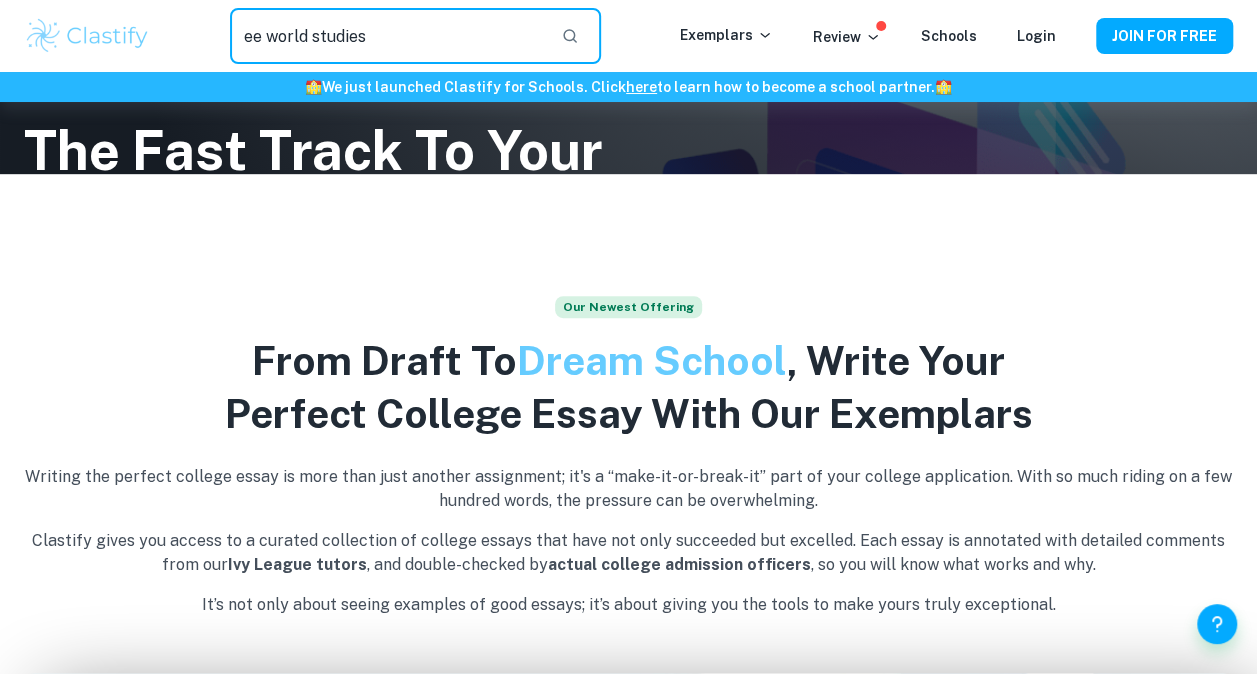 type on "ee world studies" 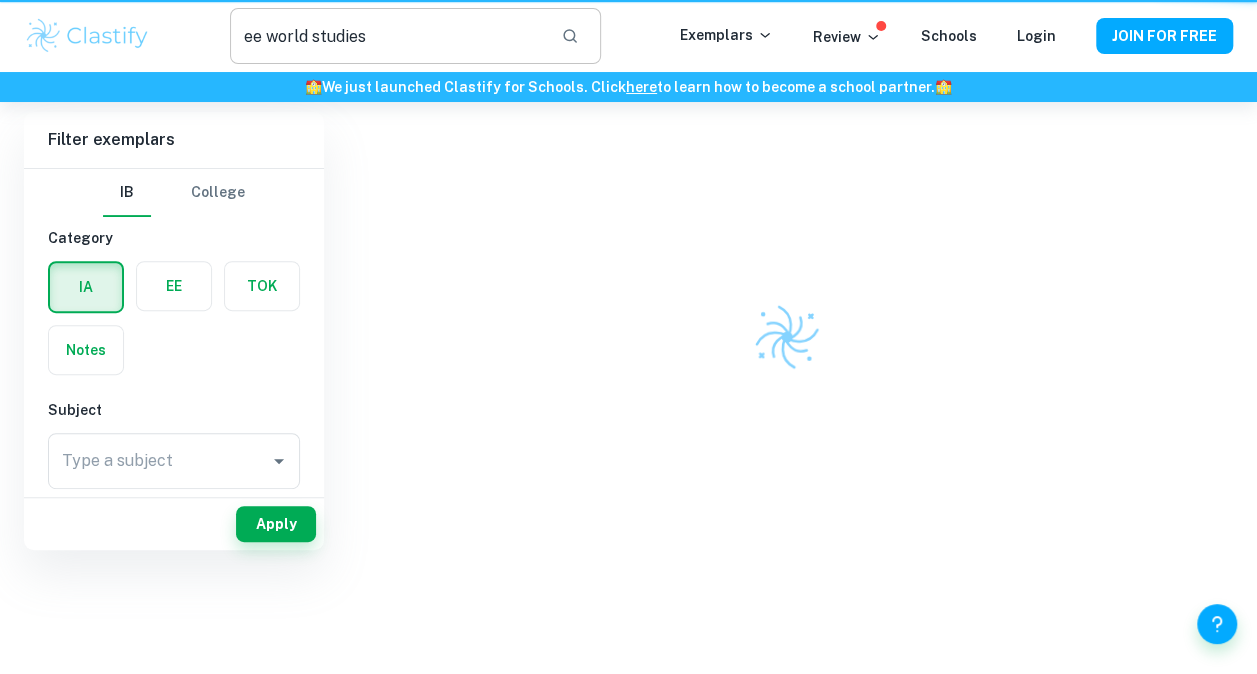 scroll, scrollTop: 0, scrollLeft: 0, axis: both 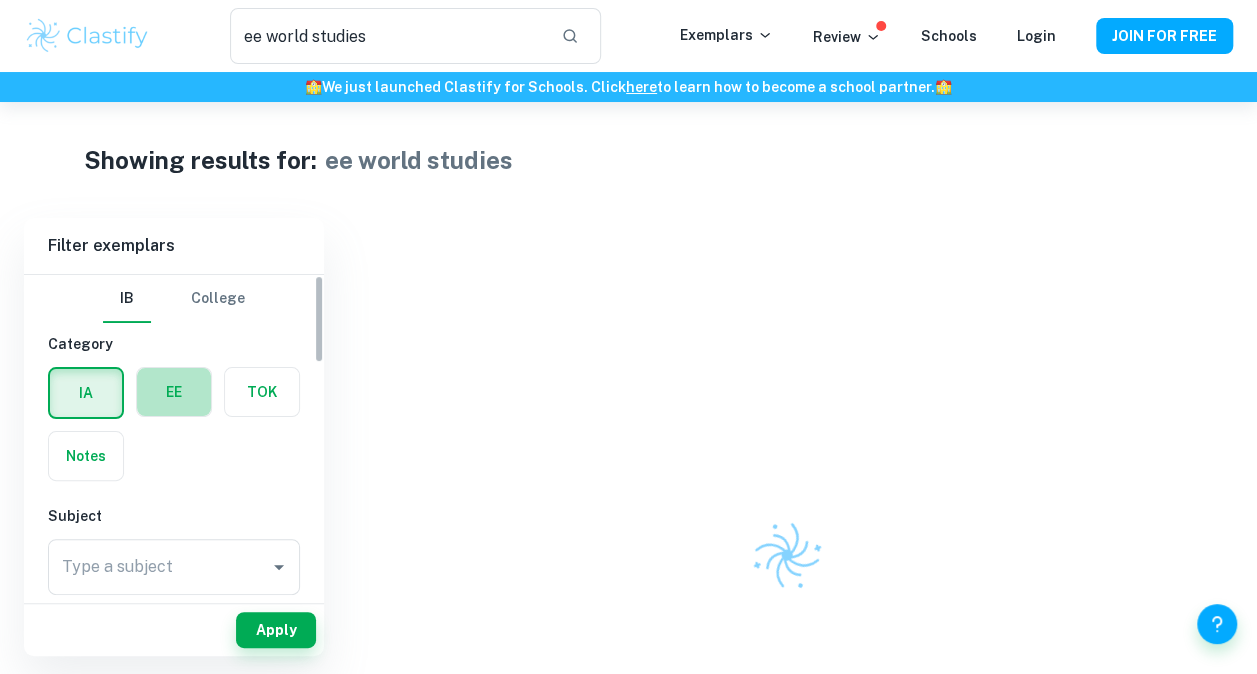 click at bounding box center (174, 392) 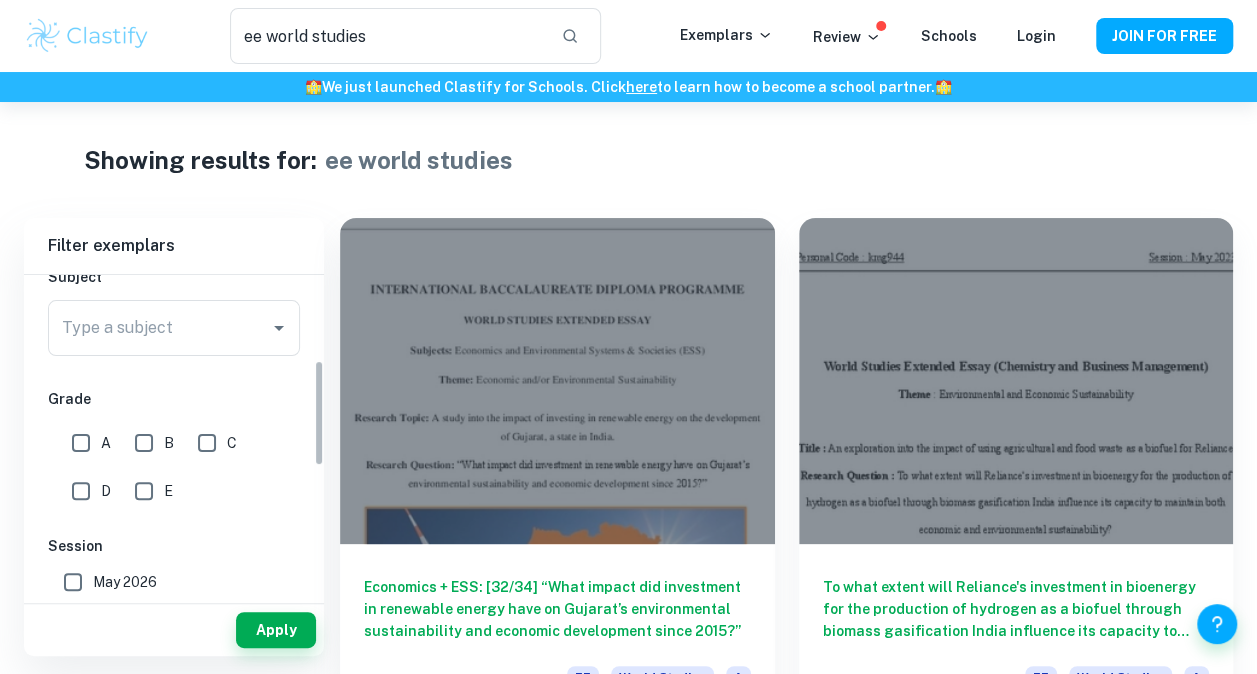 scroll, scrollTop: 200, scrollLeft: 0, axis: vertical 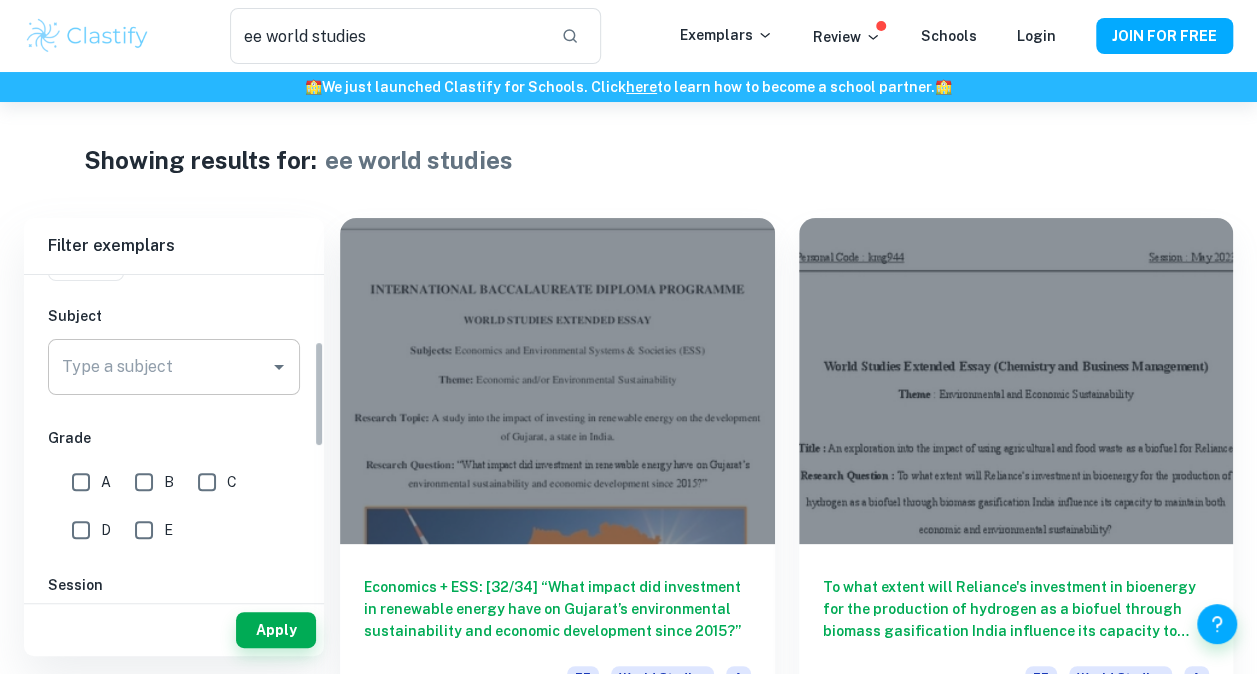 click on "Type a subject" at bounding box center (159, 367) 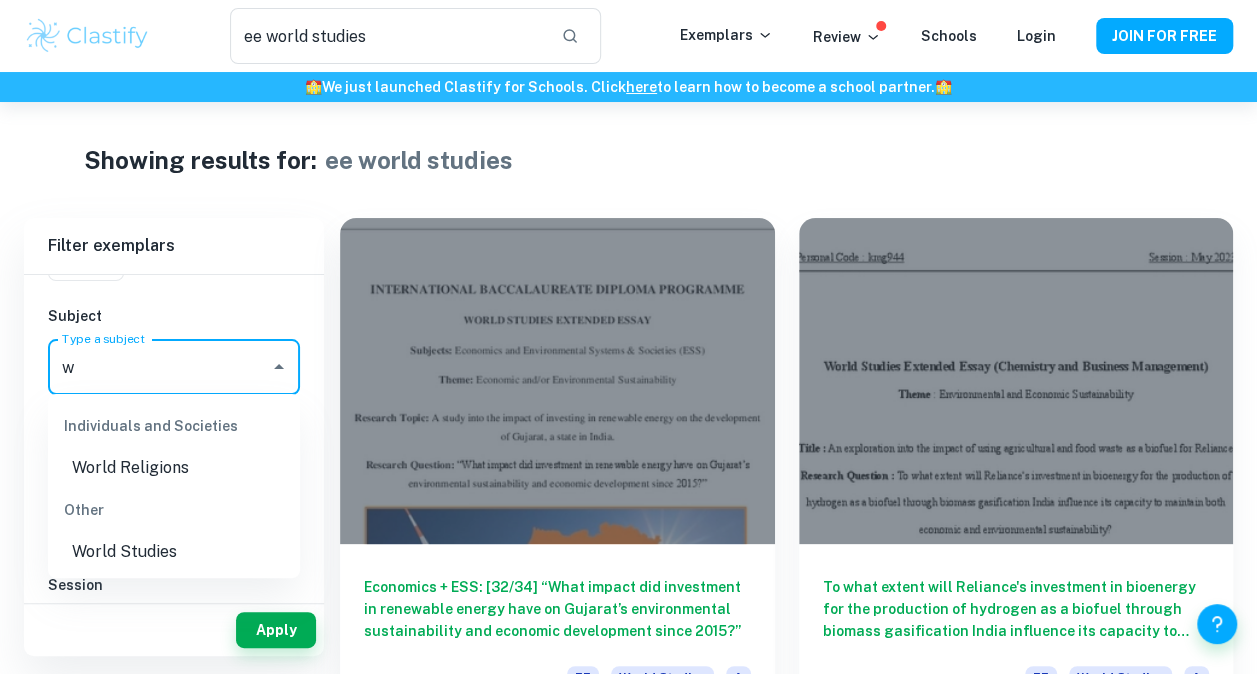 scroll, scrollTop: 0, scrollLeft: 0, axis: both 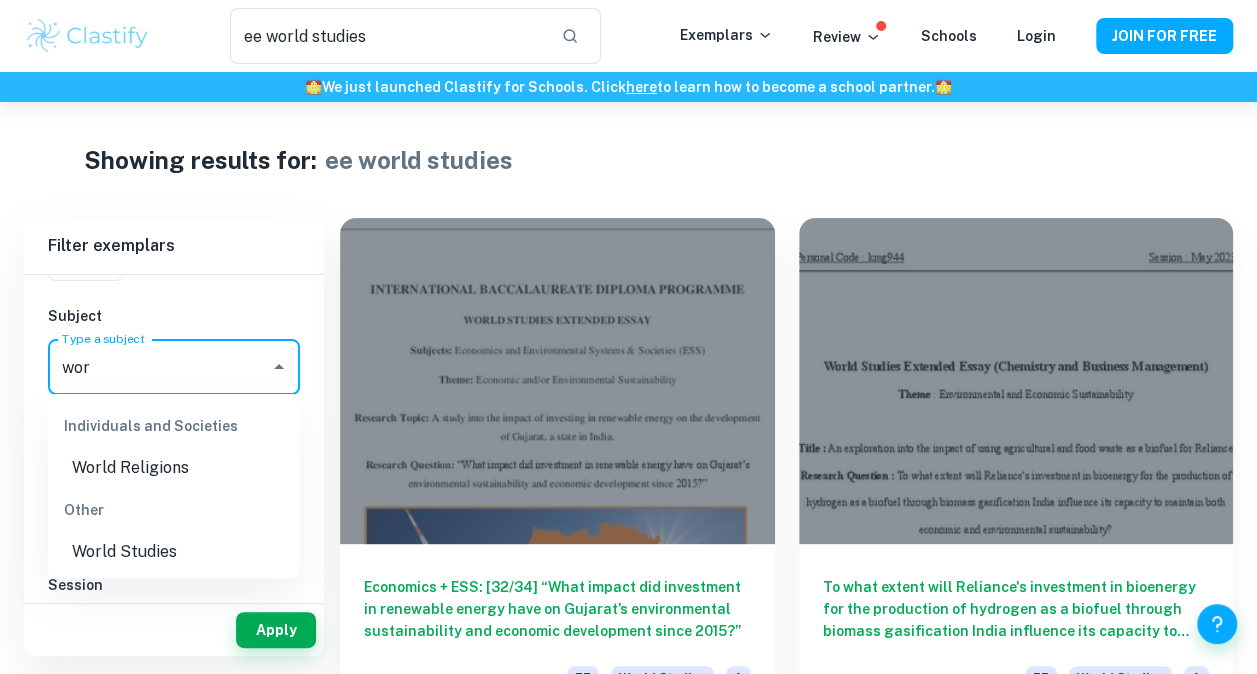 click on "World Studies" at bounding box center [174, 552] 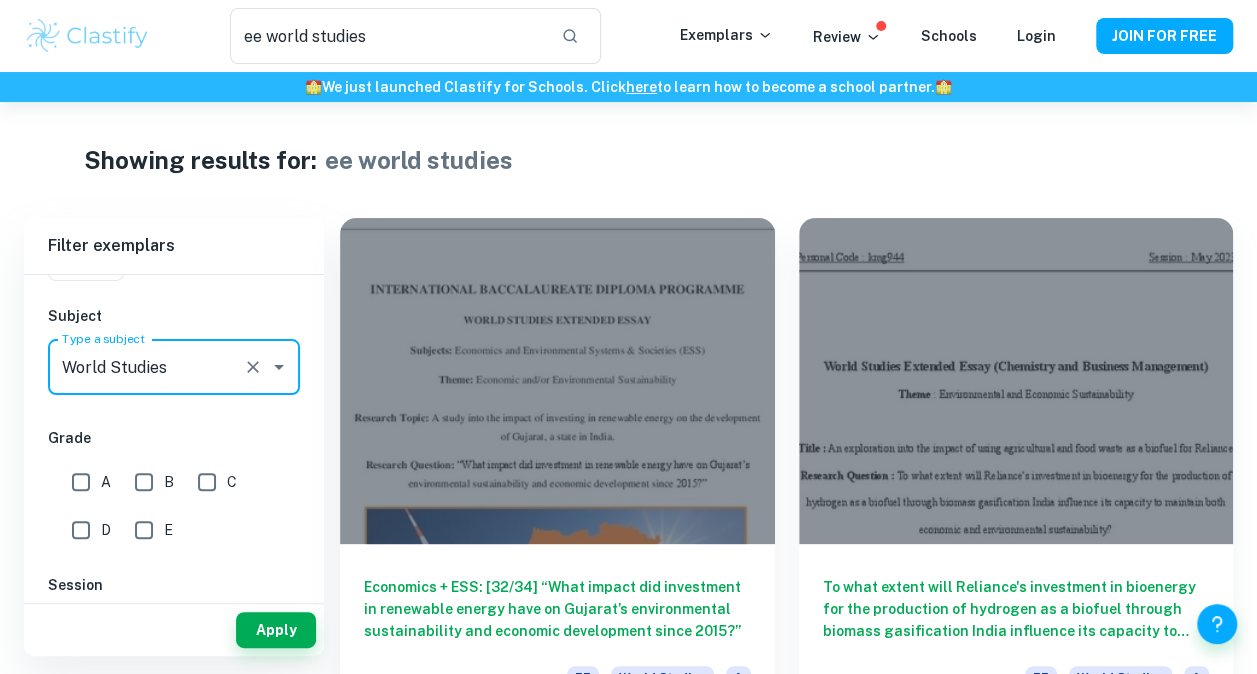 type on "World Studies" 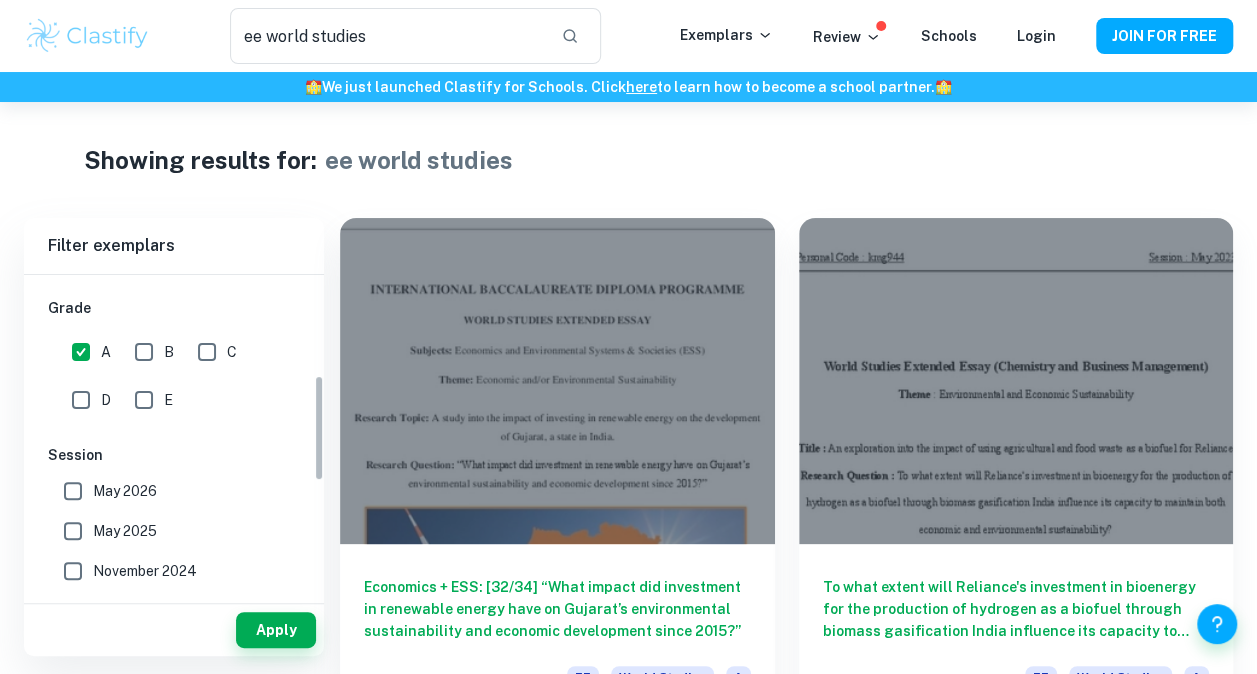 scroll, scrollTop: 300, scrollLeft: 0, axis: vertical 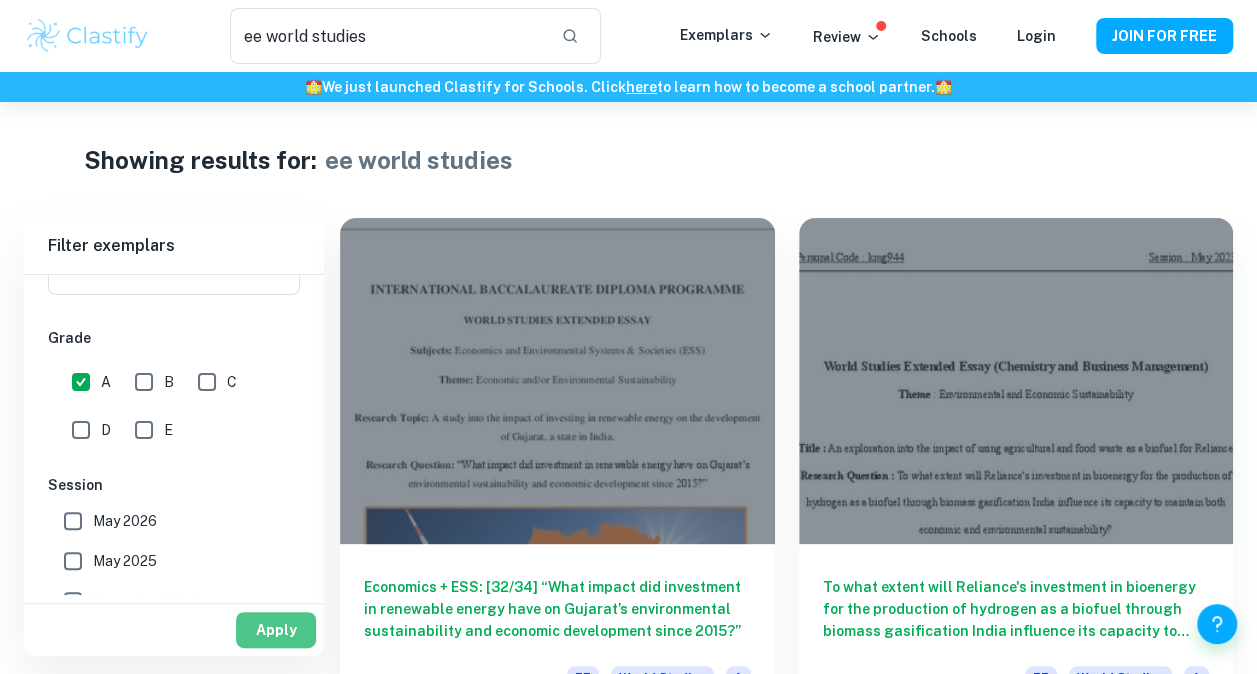 click on "Apply" at bounding box center [276, 630] 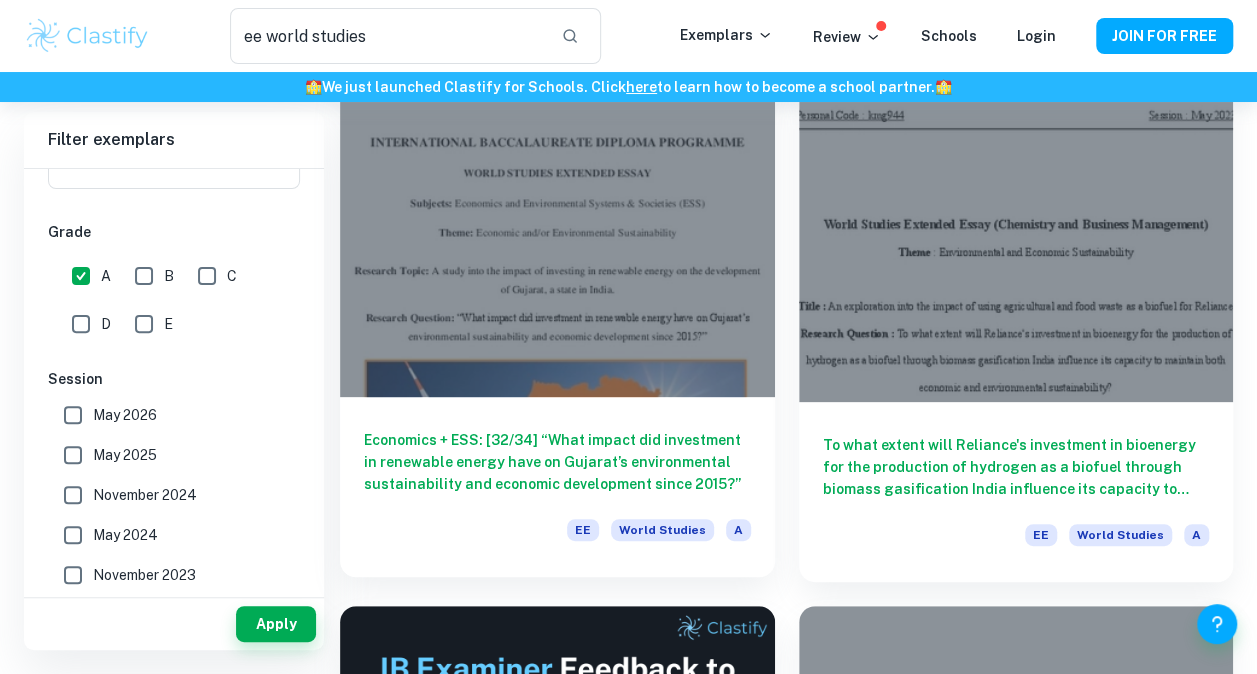 scroll, scrollTop: 100, scrollLeft: 0, axis: vertical 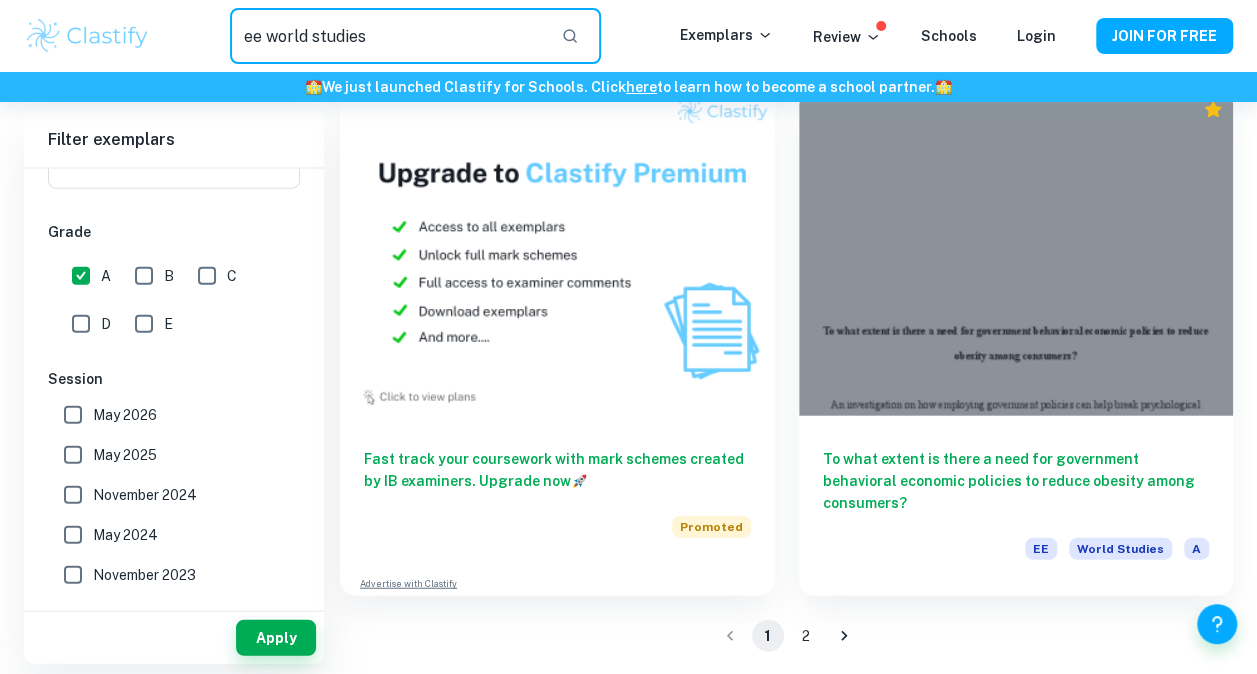 drag, startPoint x: 464, startPoint y: 14, endPoint x: 240, endPoint y: 14, distance: 224 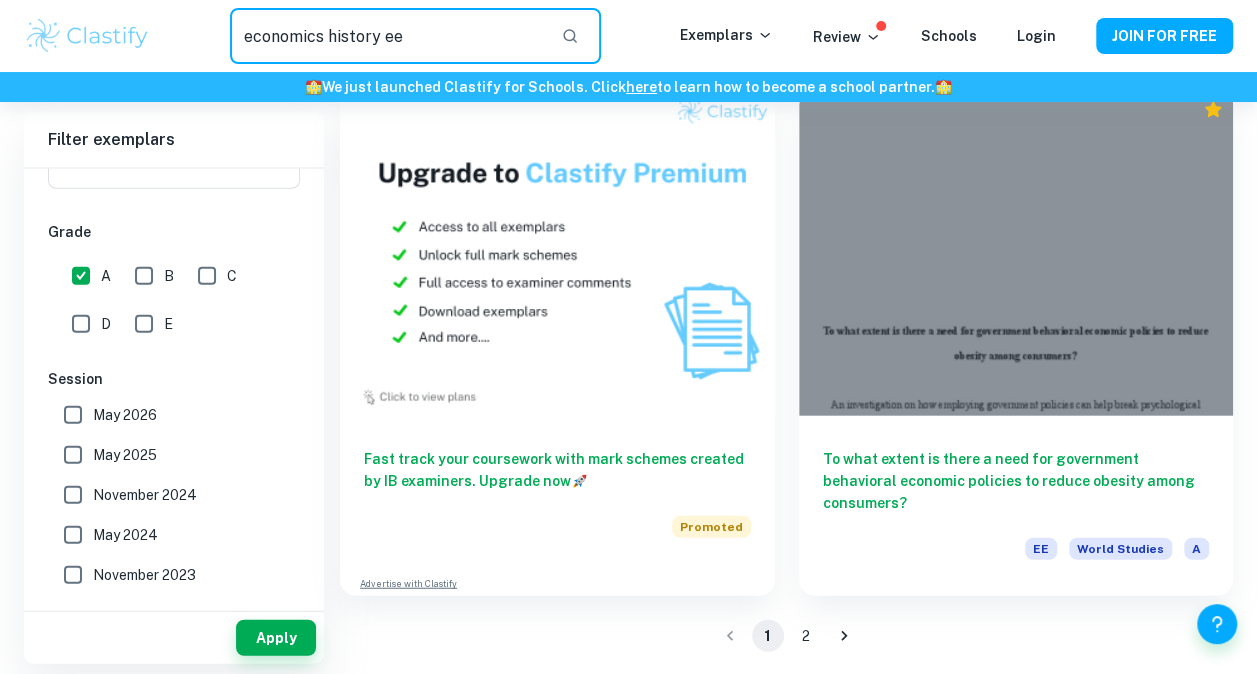scroll, scrollTop: 0, scrollLeft: 0, axis: both 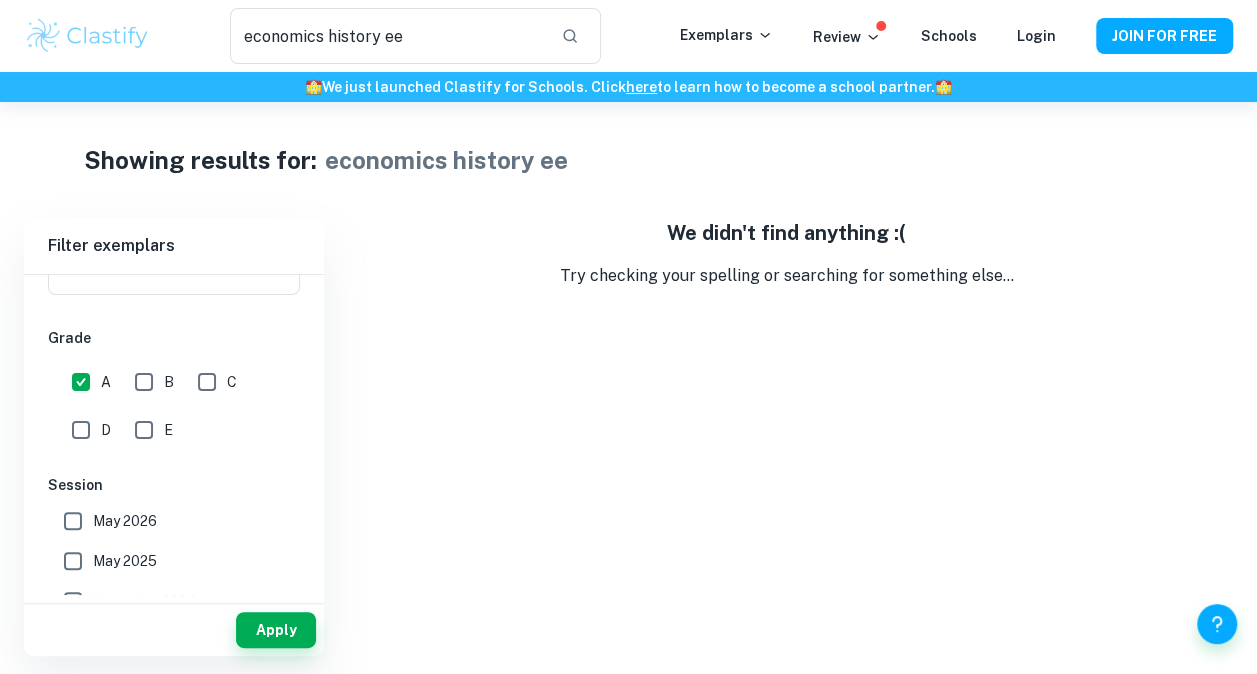 type on "ee world studies" 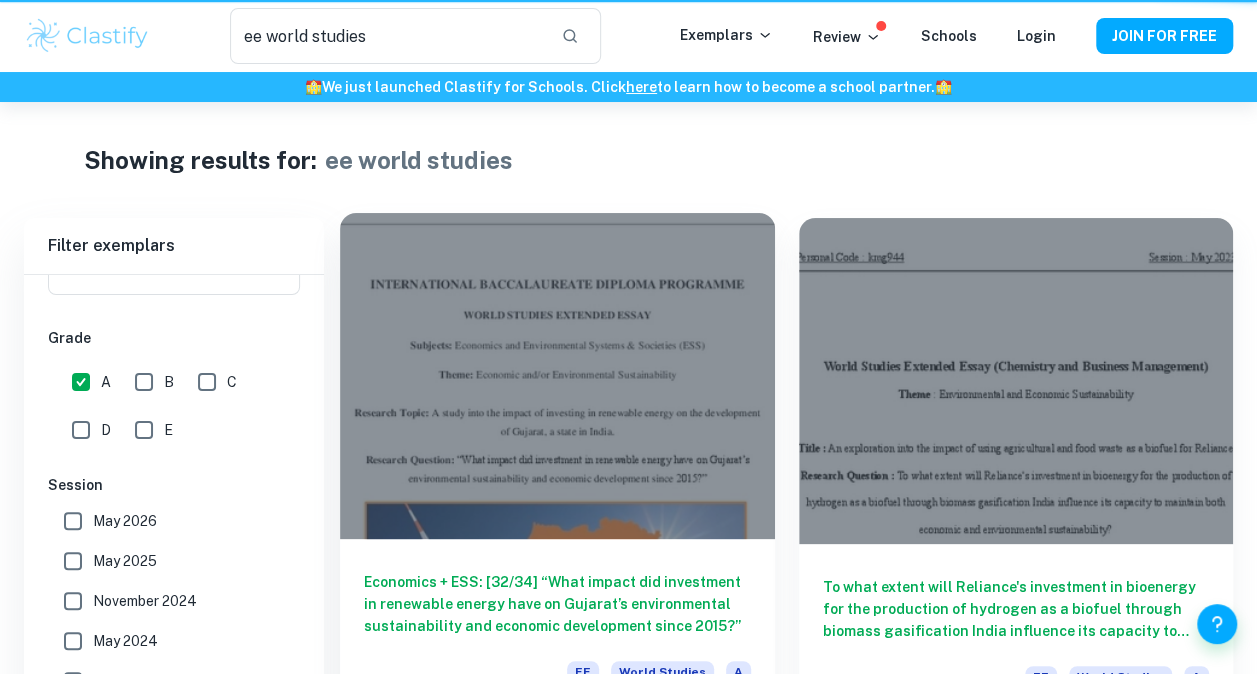 scroll, scrollTop: 102, scrollLeft: 0, axis: vertical 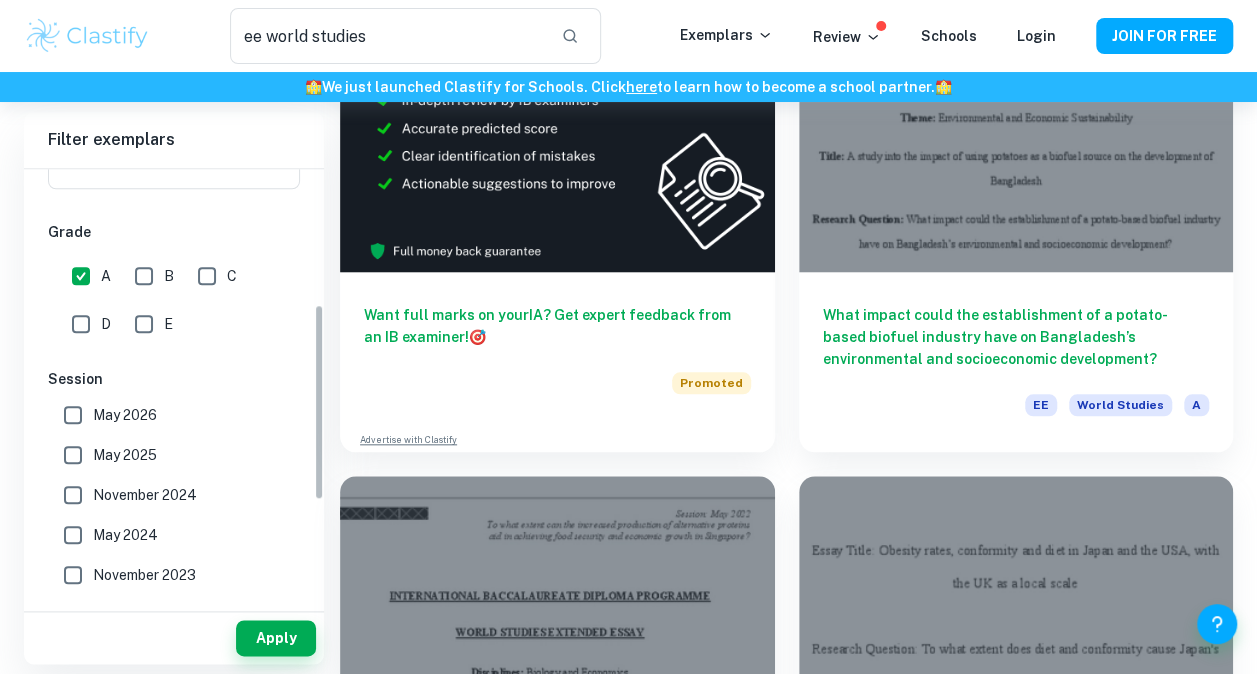 click on "May 2026" at bounding box center [73, 415] 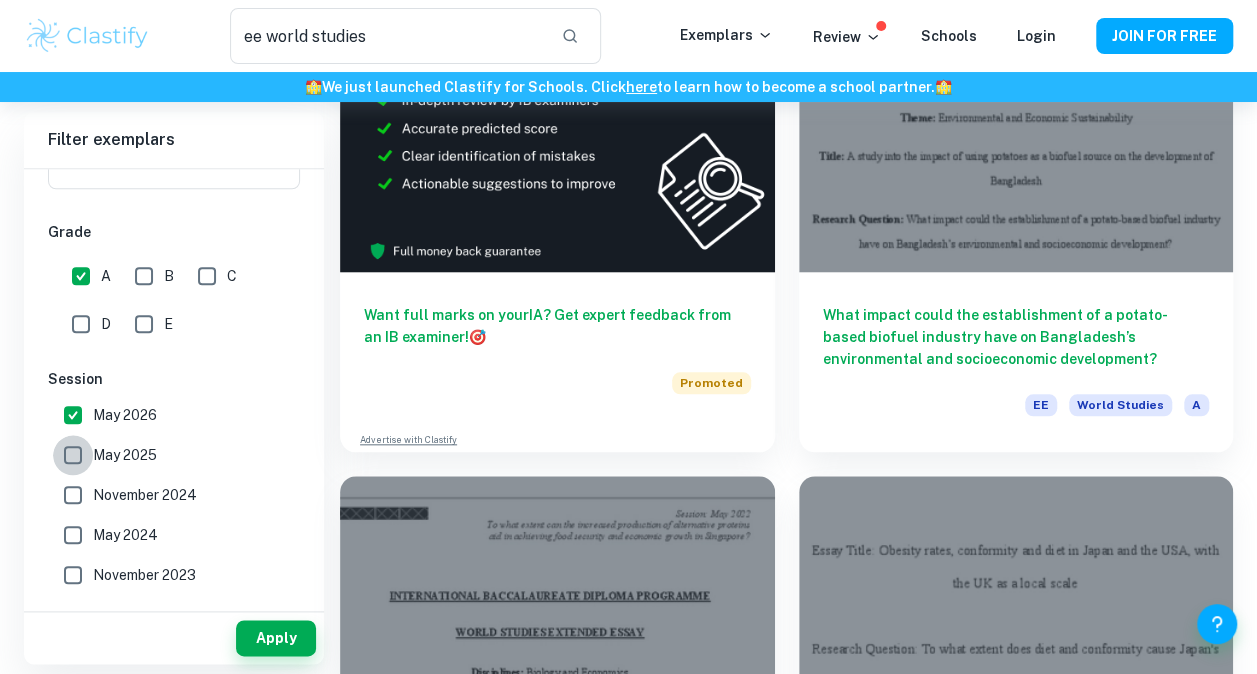 click on "May 2025" at bounding box center [73, 455] 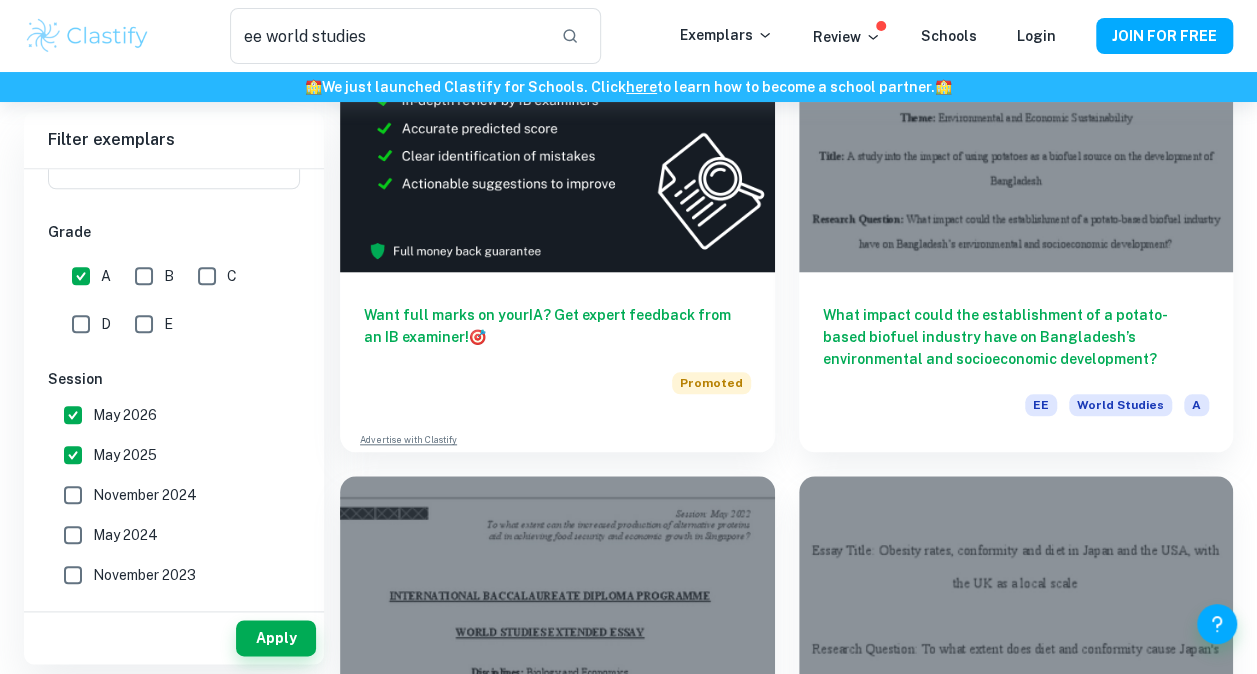 click on "November 2024" at bounding box center [73, 495] 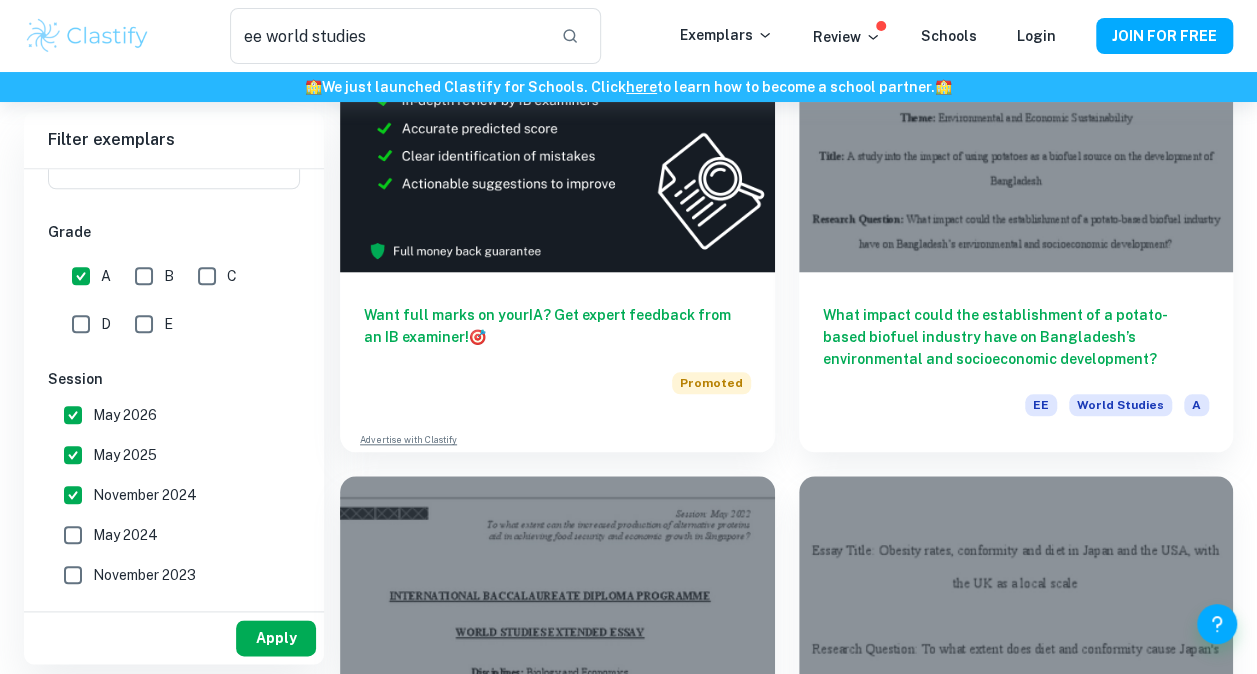 click on "Apply" at bounding box center [276, 638] 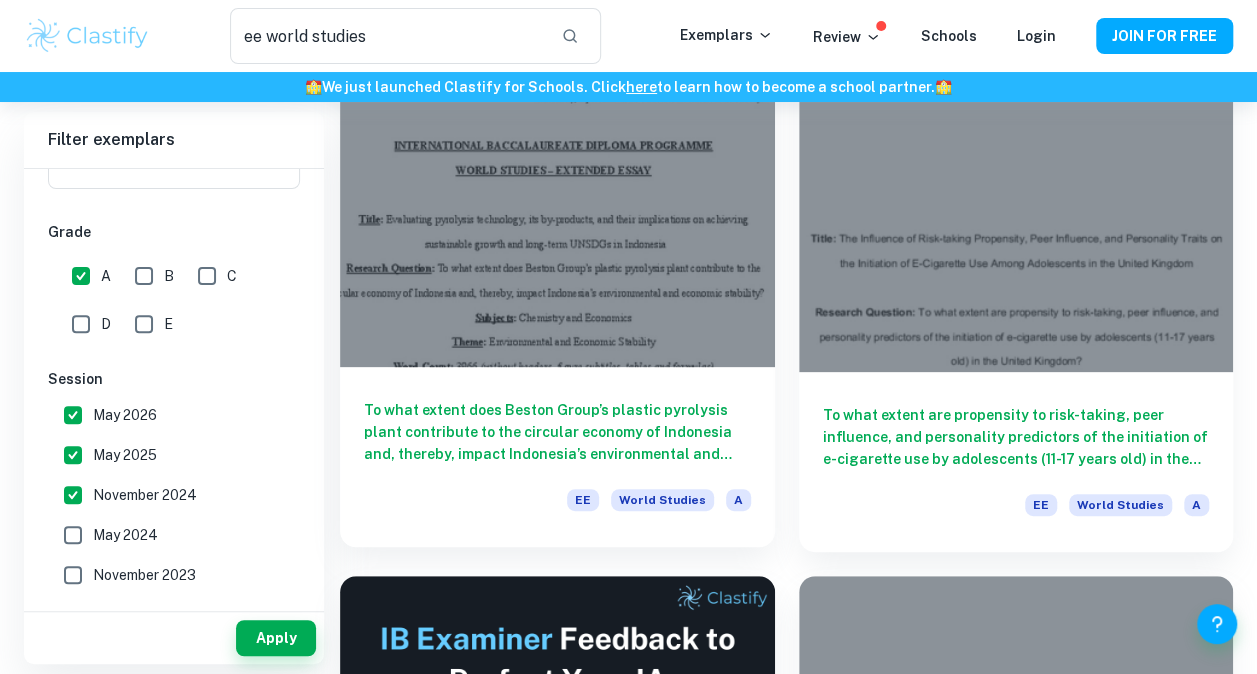 scroll, scrollTop: 100, scrollLeft: 0, axis: vertical 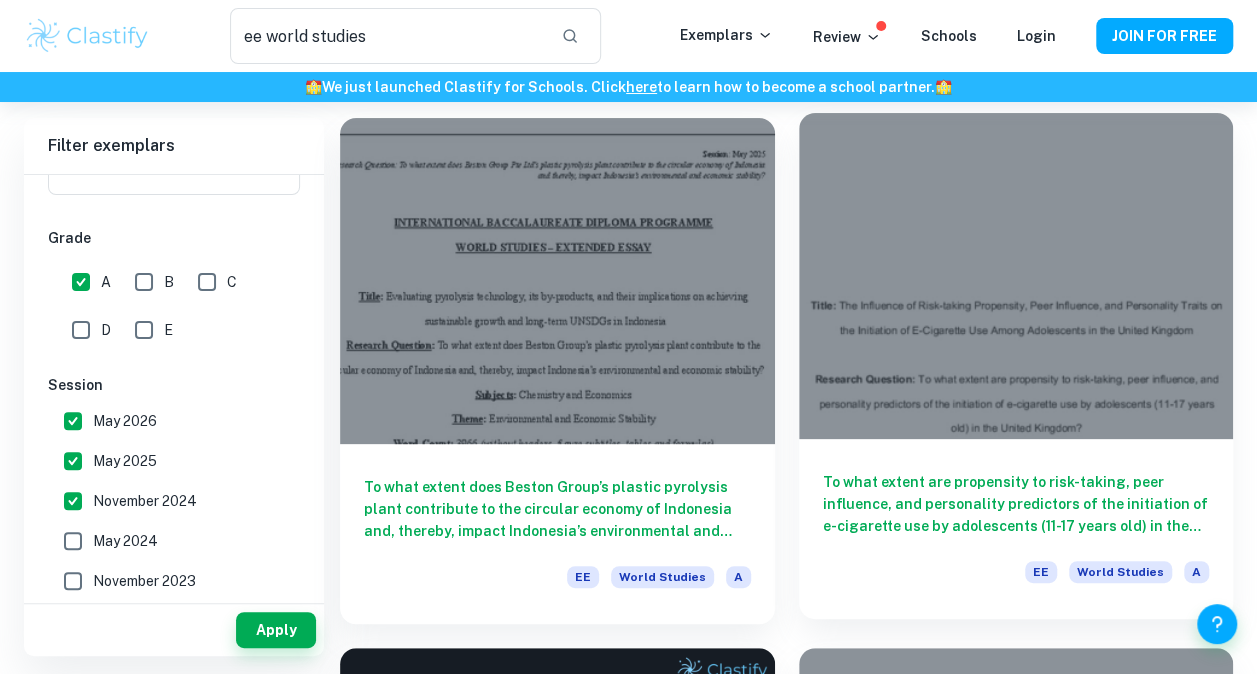 drag, startPoint x: 494, startPoint y: 494, endPoint x: 900, endPoint y: 480, distance: 406.2413 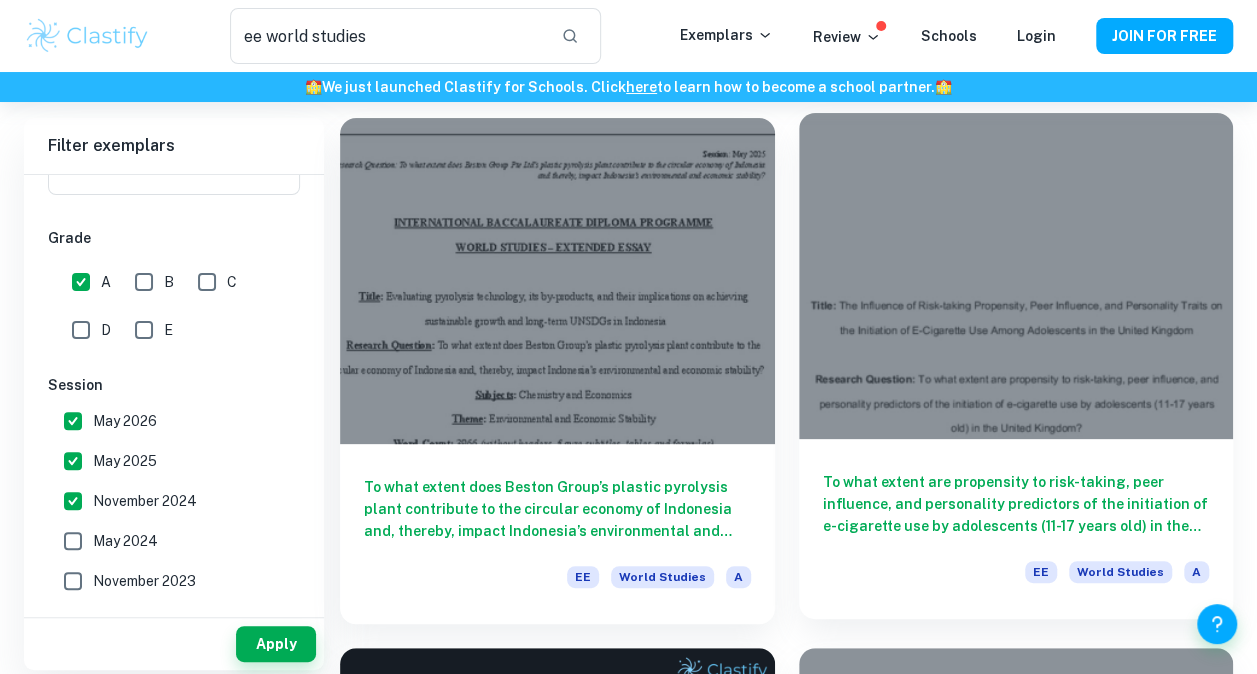 scroll, scrollTop: 600, scrollLeft: 0, axis: vertical 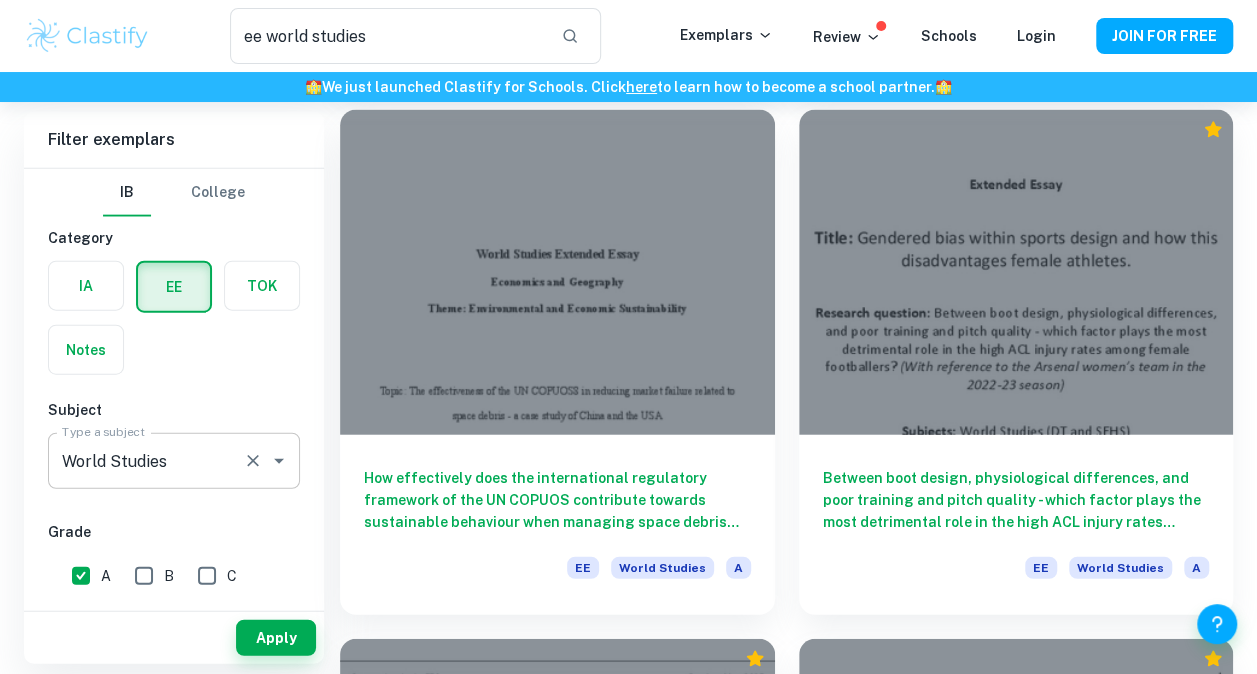 click on "World Studies Type a subject" at bounding box center [174, 461] 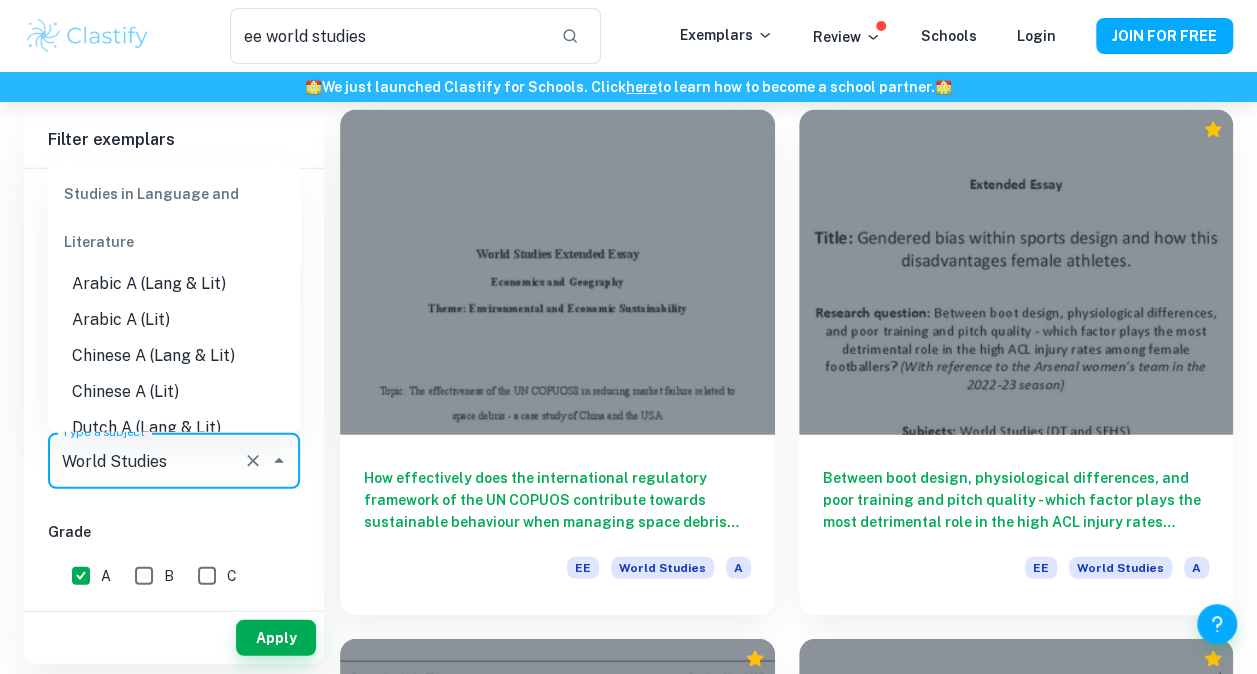 scroll, scrollTop: 2726, scrollLeft: 0, axis: vertical 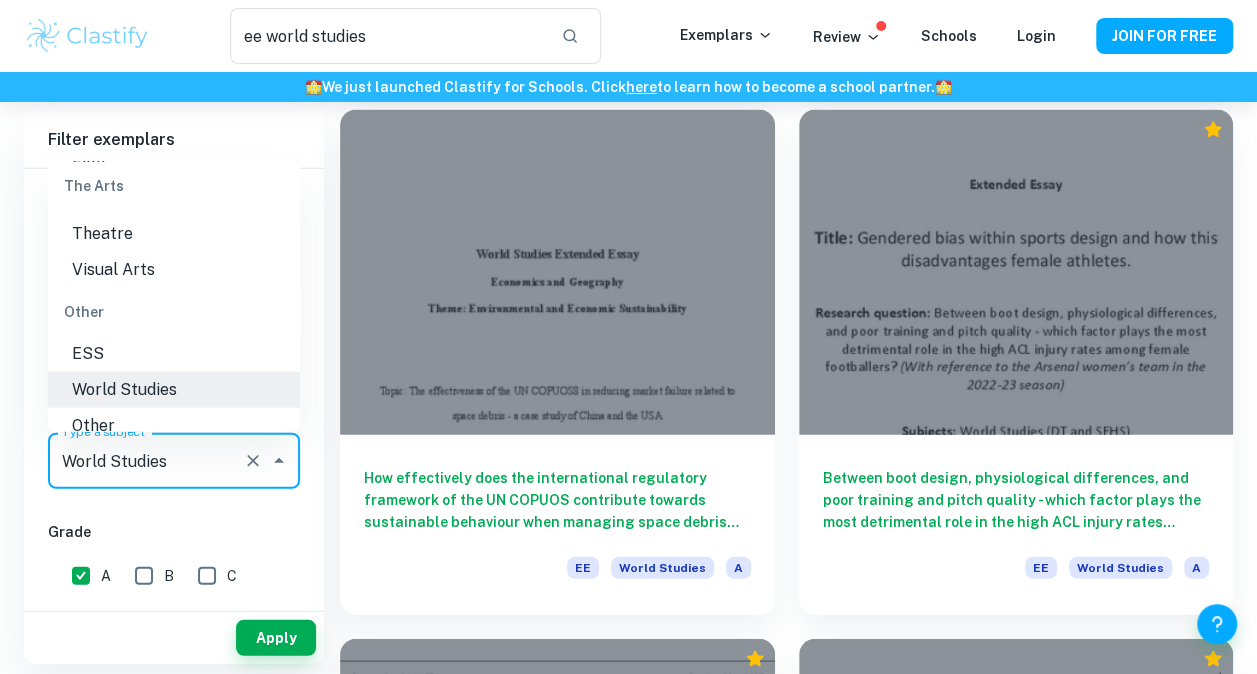 click at bounding box center (253, 461) 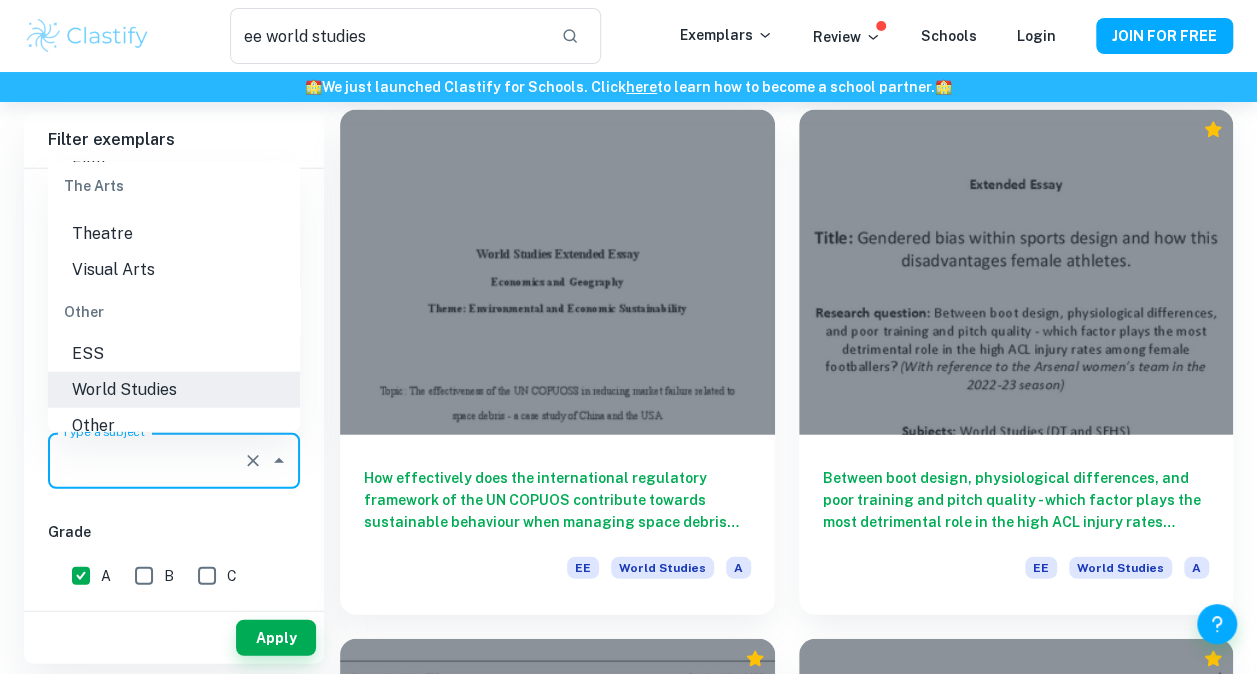 scroll, scrollTop: 0, scrollLeft: 0, axis: both 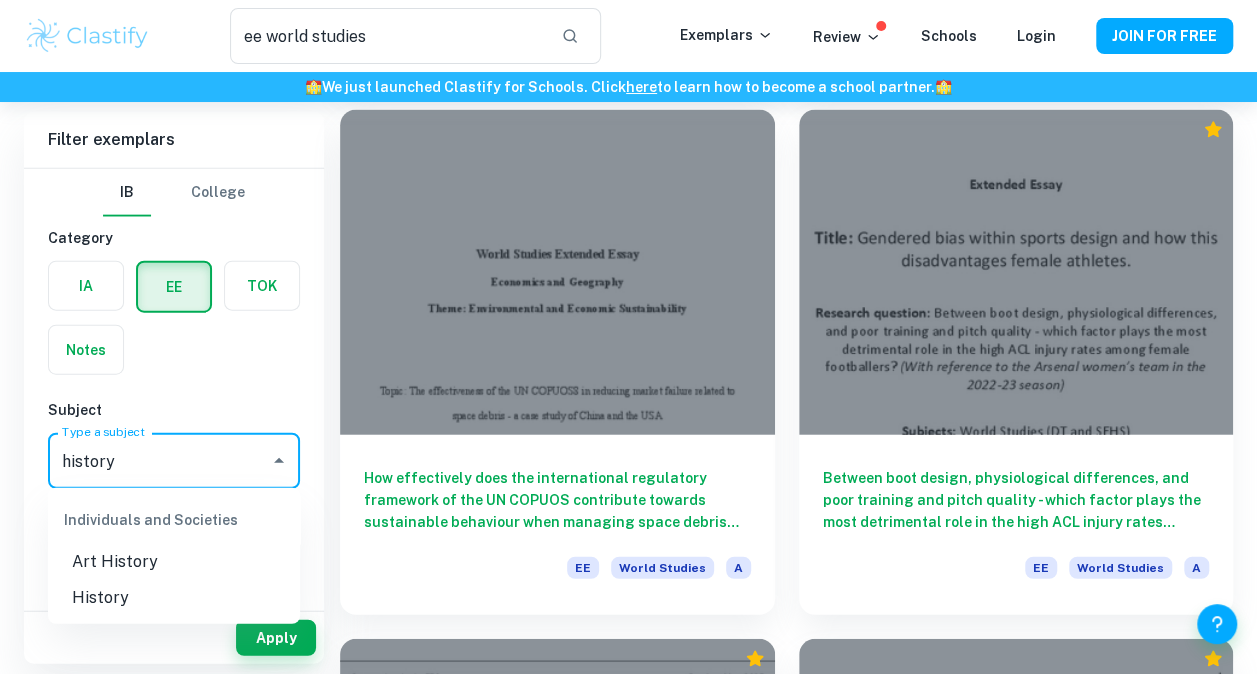 click on "History" at bounding box center [174, 598] 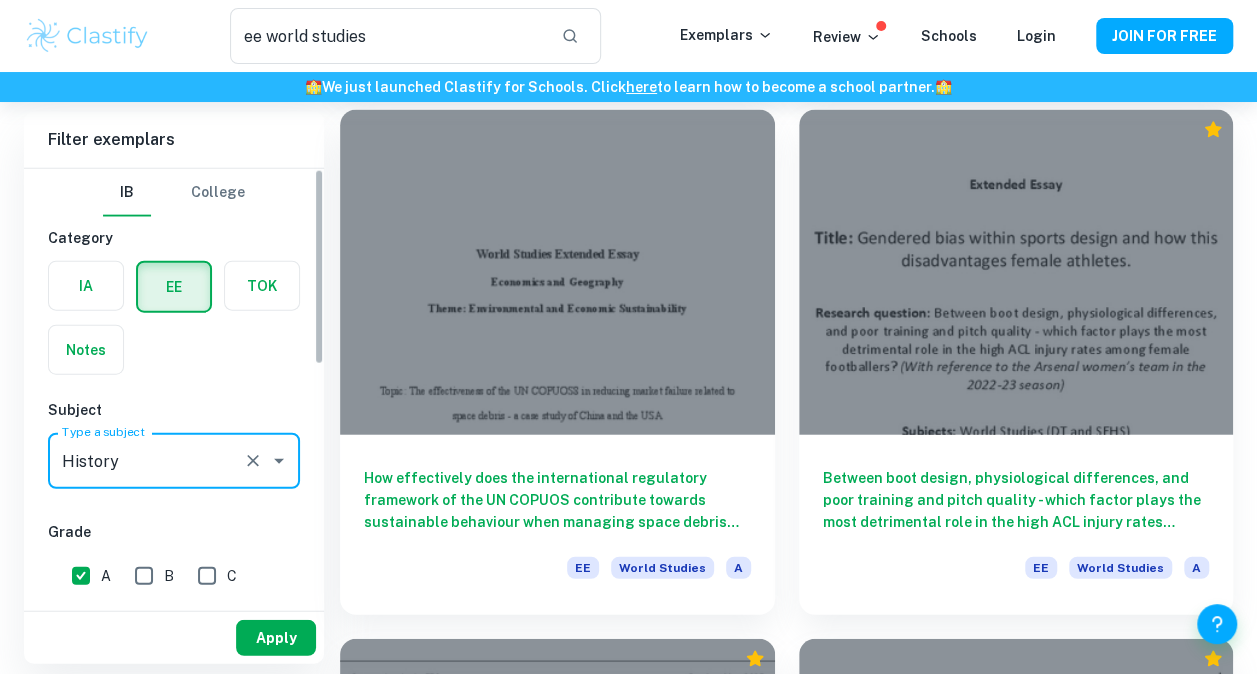 type on "History" 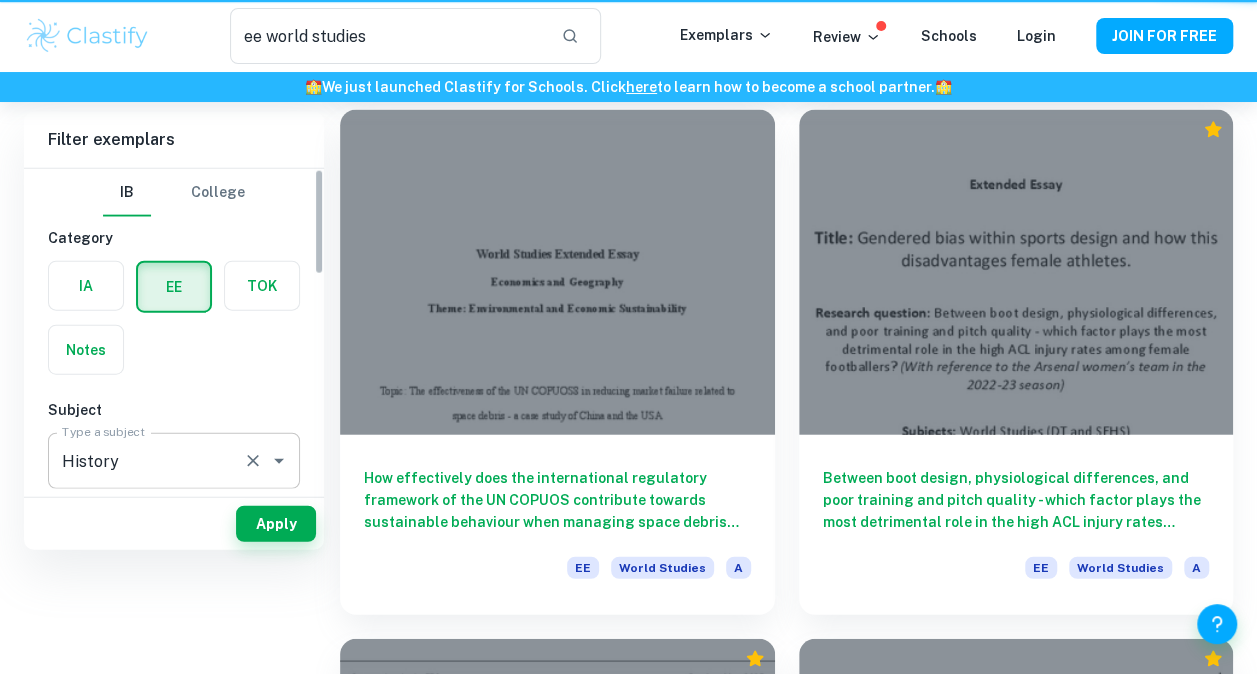 scroll, scrollTop: 0, scrollLeft: 0, axis: both 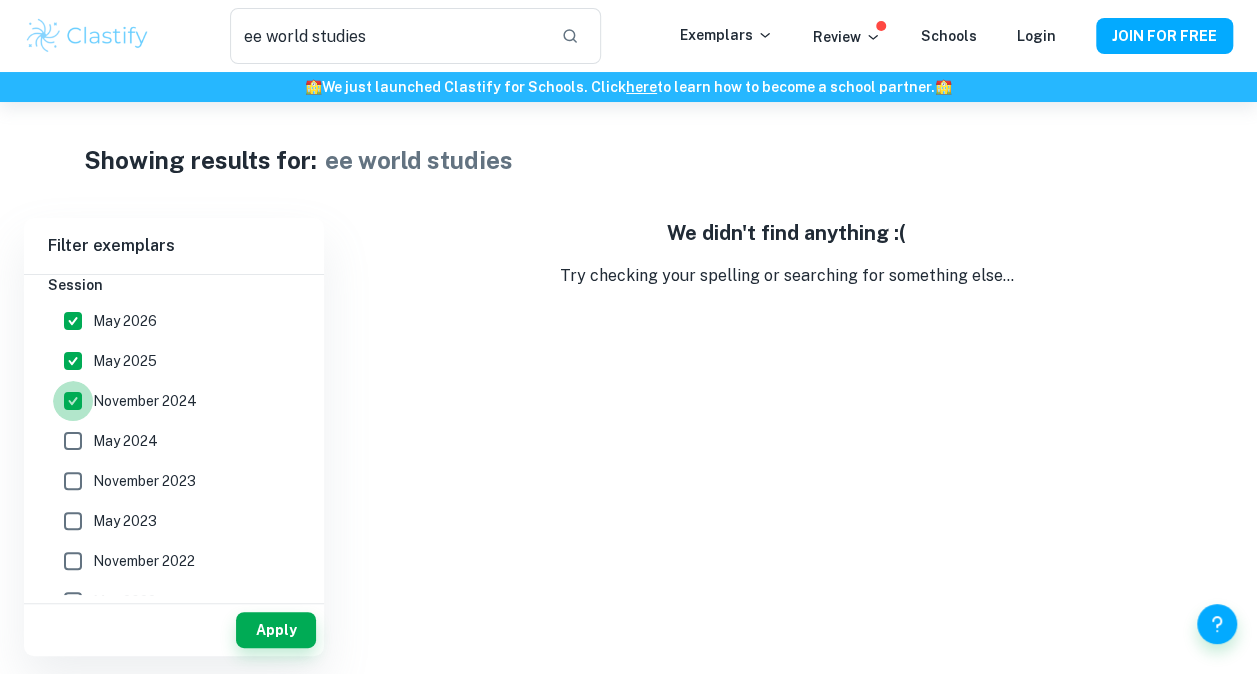 click on "November 2024" at bounding box center (73, 401) 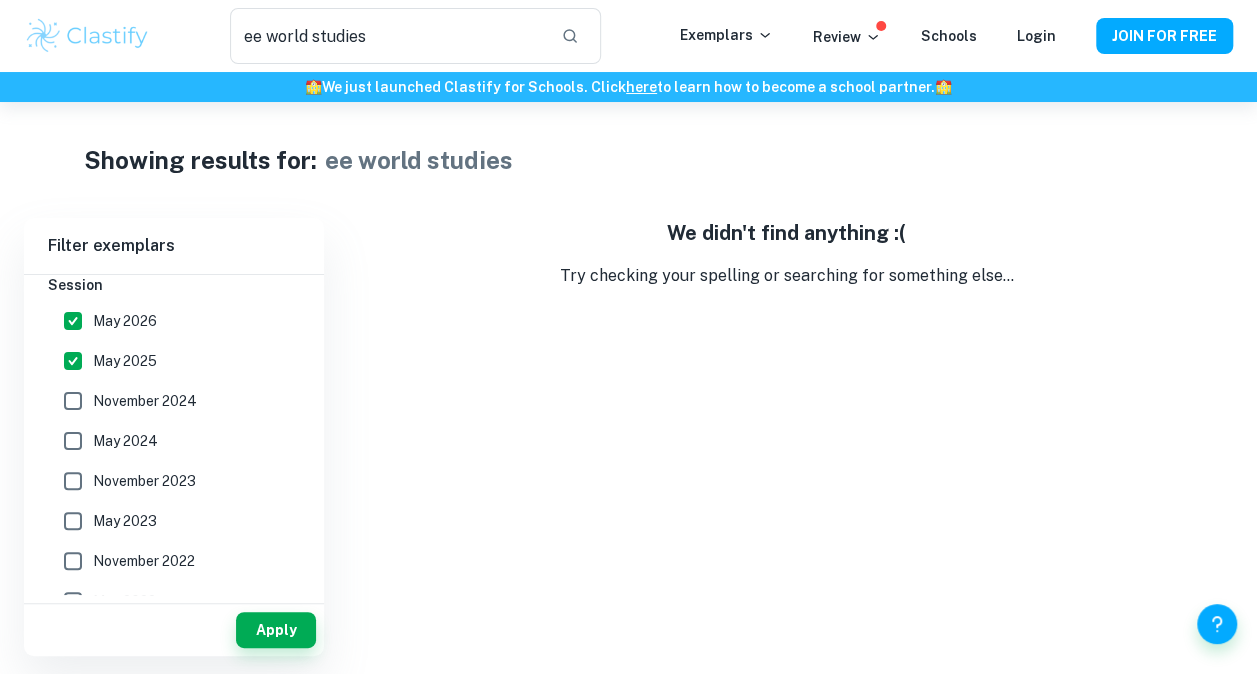 click on "May 2025" at bounding box center (73, 361) 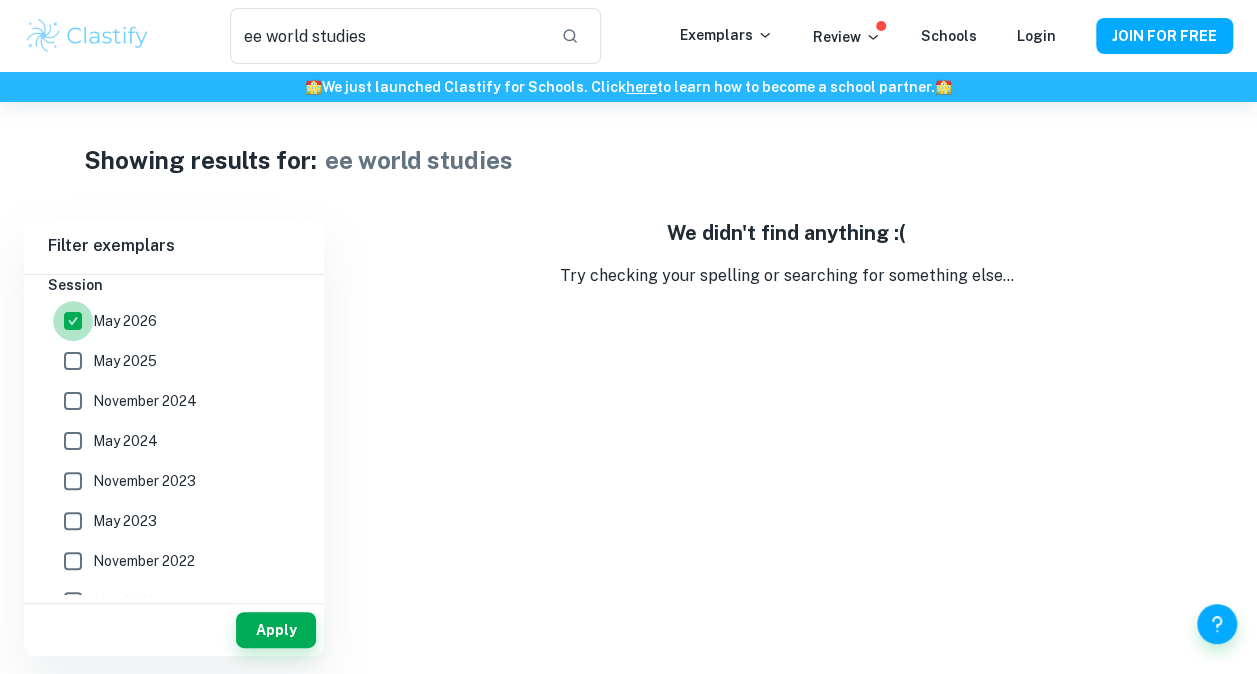 click on "May 2026" at bounding box center [73, 321] 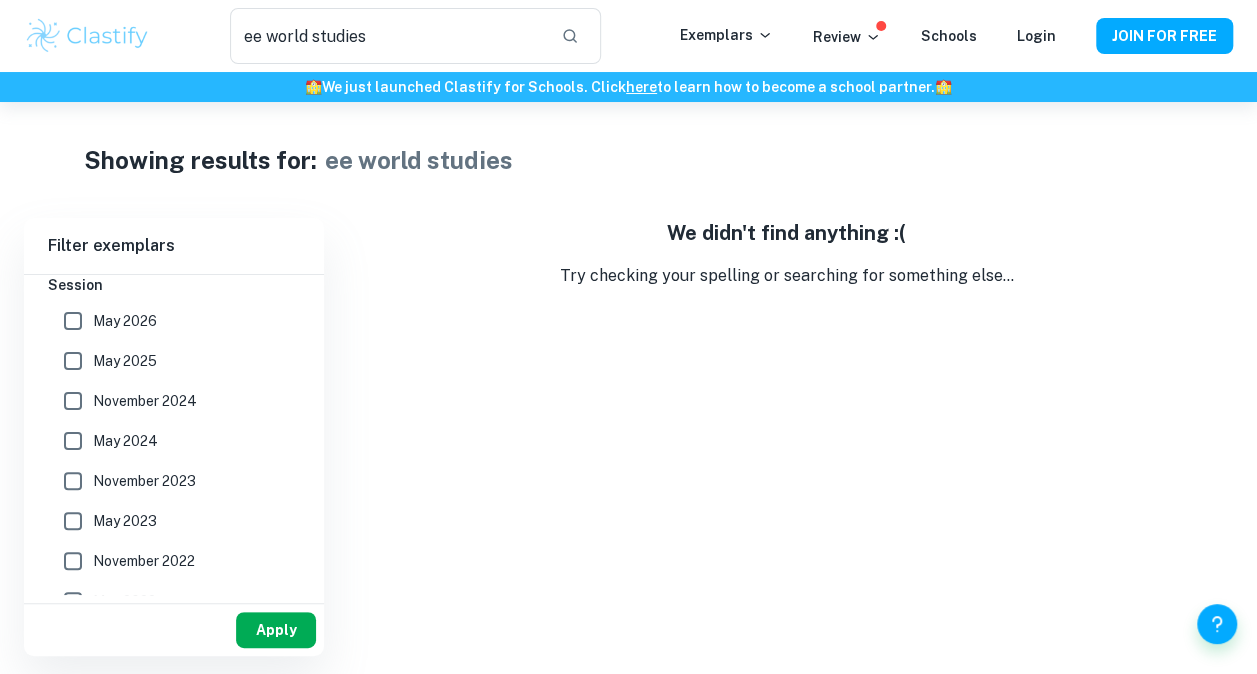 click on "Apply" at bounding box center (276, 630) 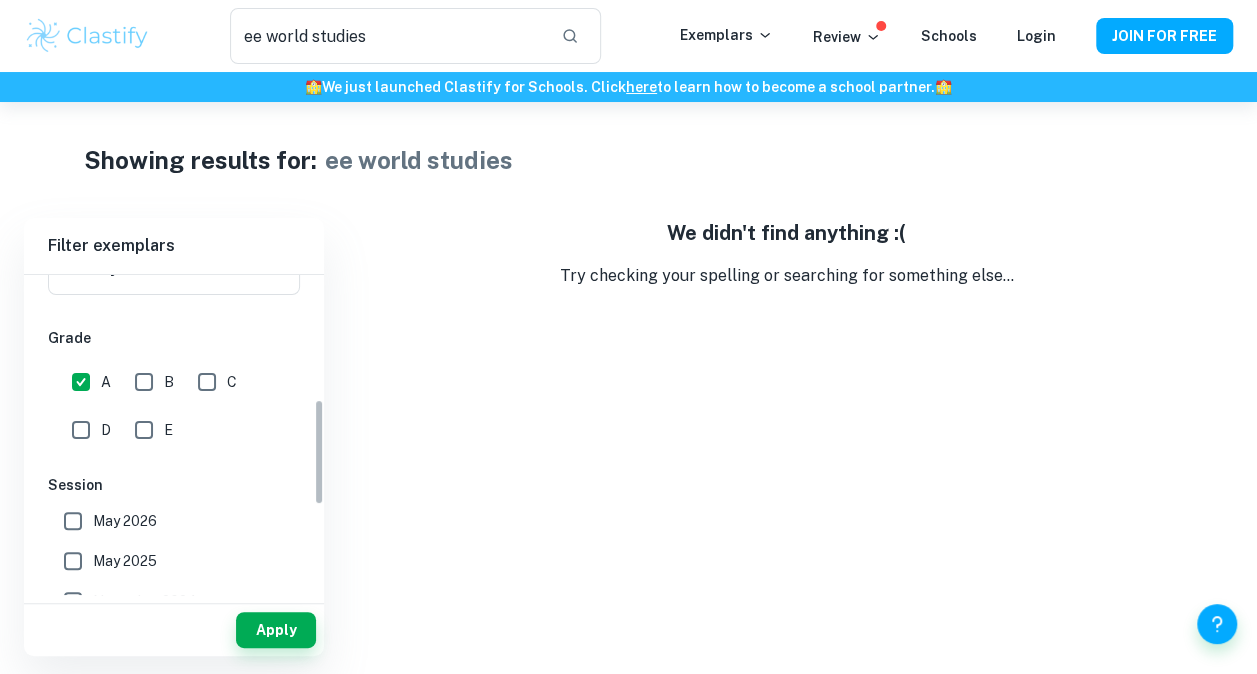 scroll, scrollTop: 0, scrollLeft: 0, axis: both 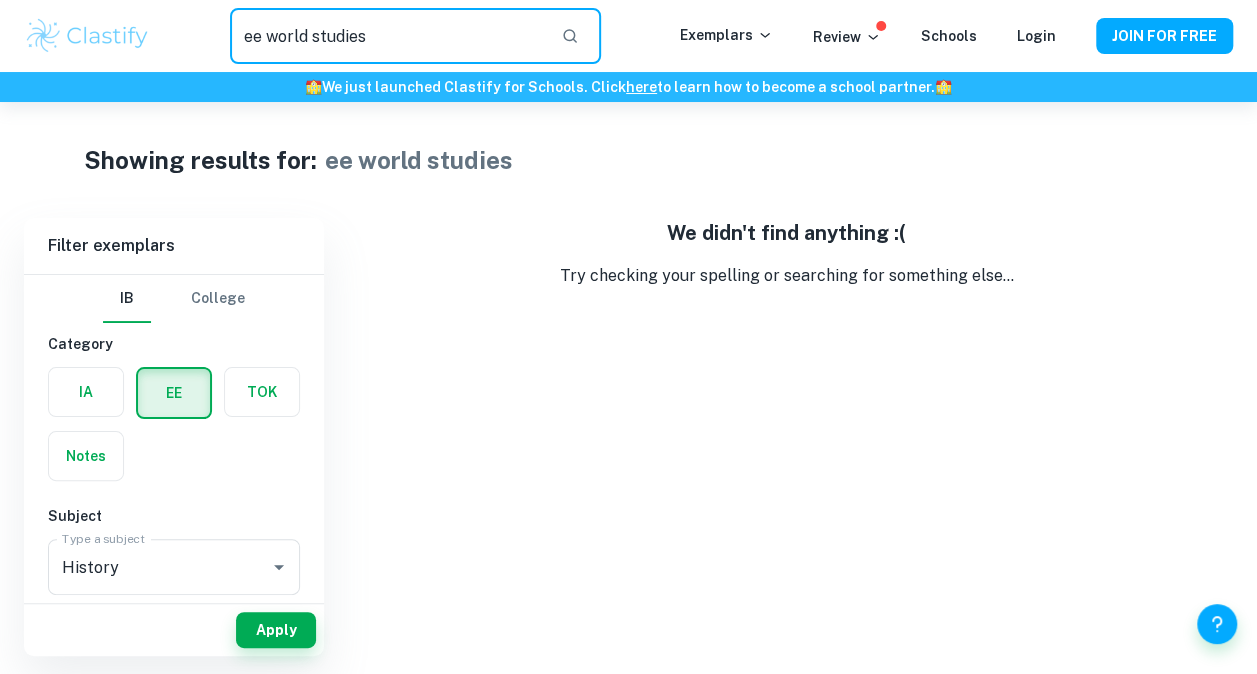 drag, startPoint x: 377, startPoint y: 28, endPoint x: 188, endPoint y: 46, distance: 189.85521 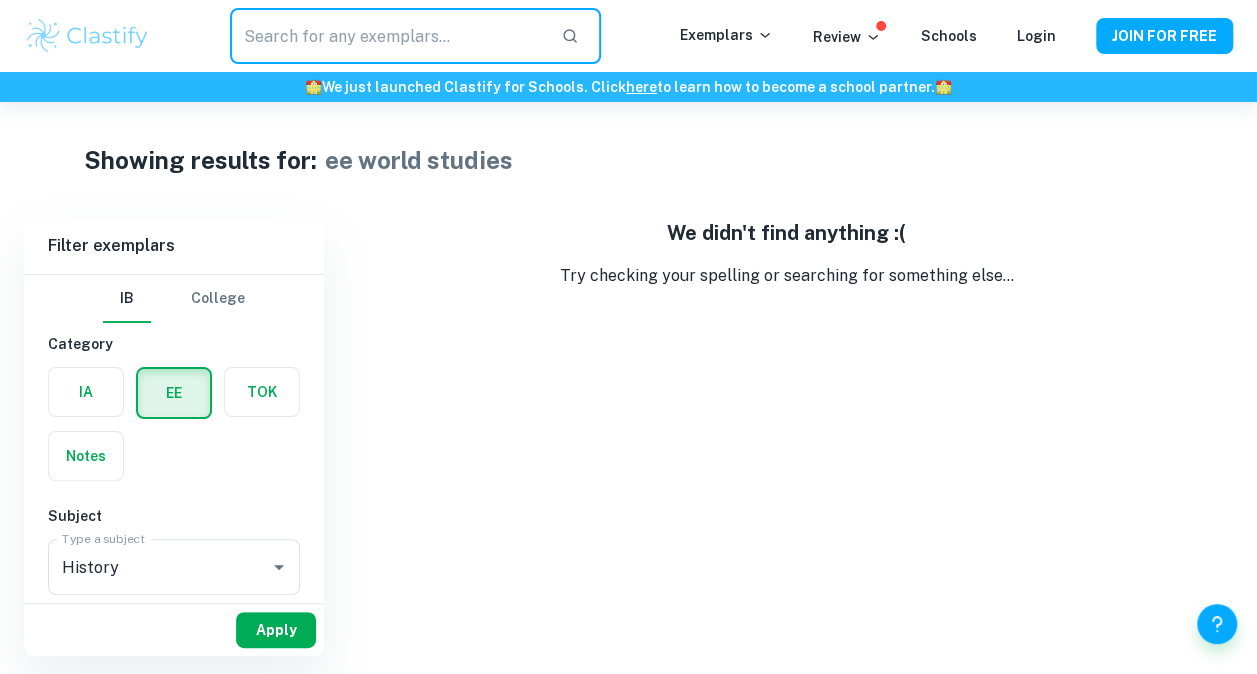 click on "Apply" at bounding box center (276, 630) 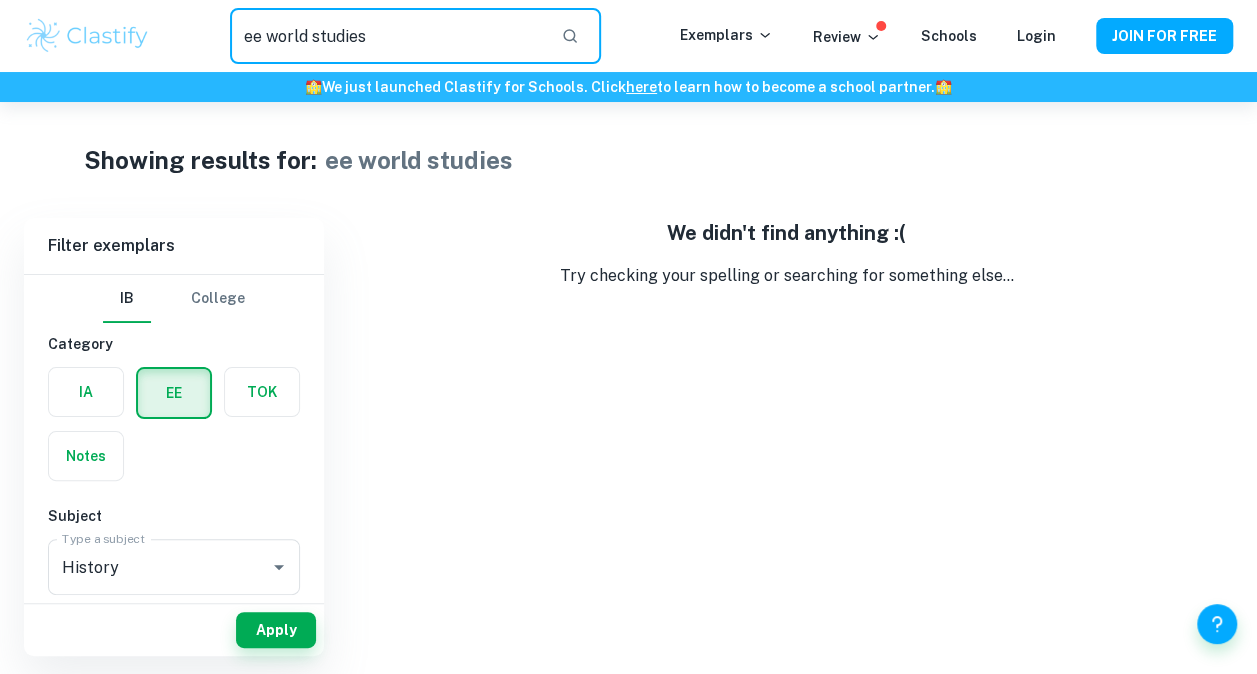drag, startPoint x: 506, startPoint y: 38, endPoint x: 182, endPoint y: 57, distance: 324.5566 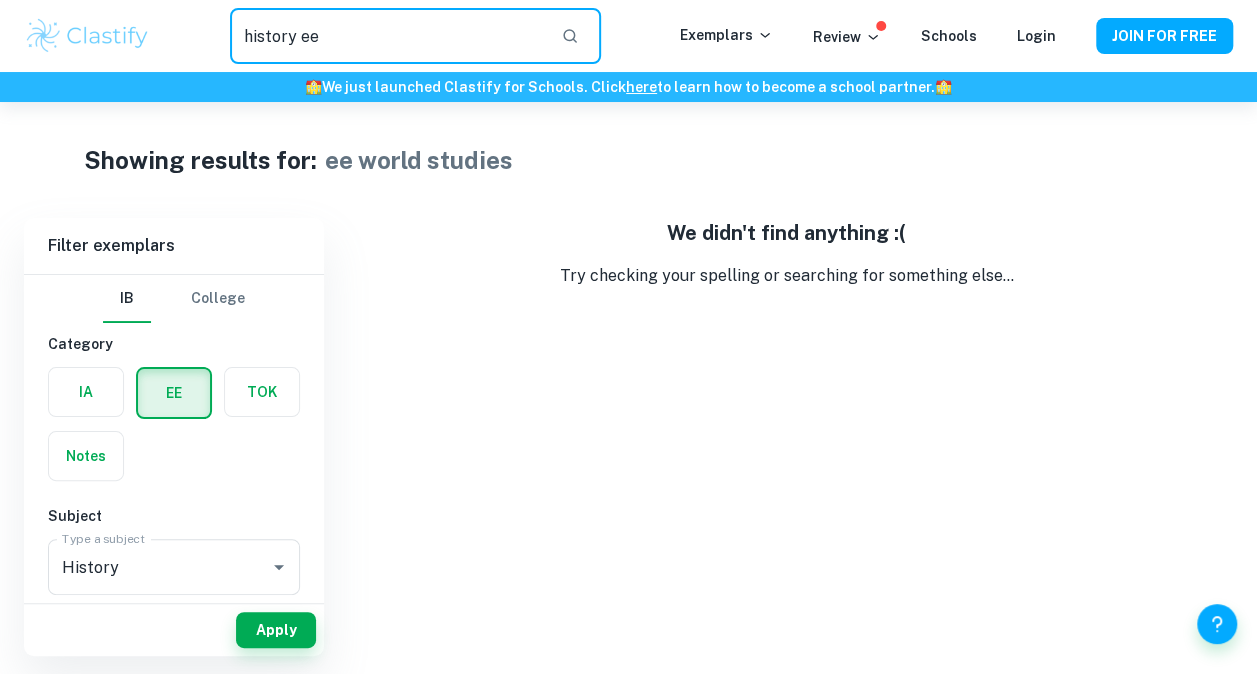 type on "history ee" 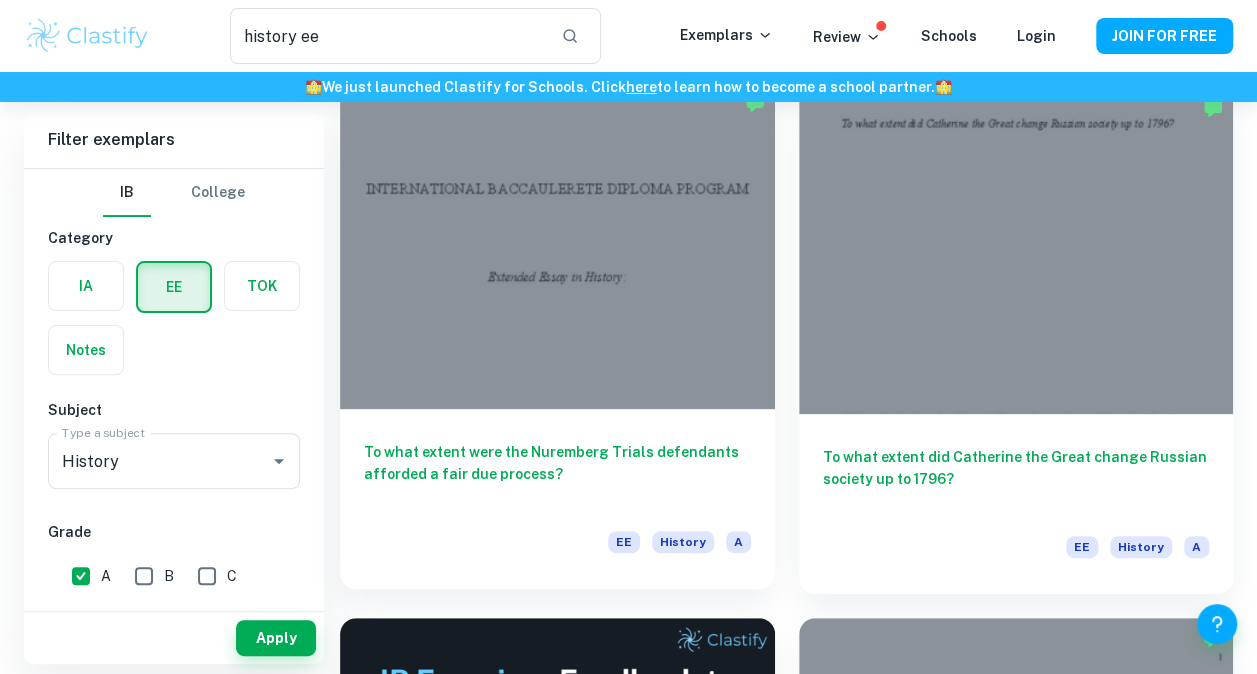scroll, scrollTop: 100, scrollLeft: 0, axis: vertical 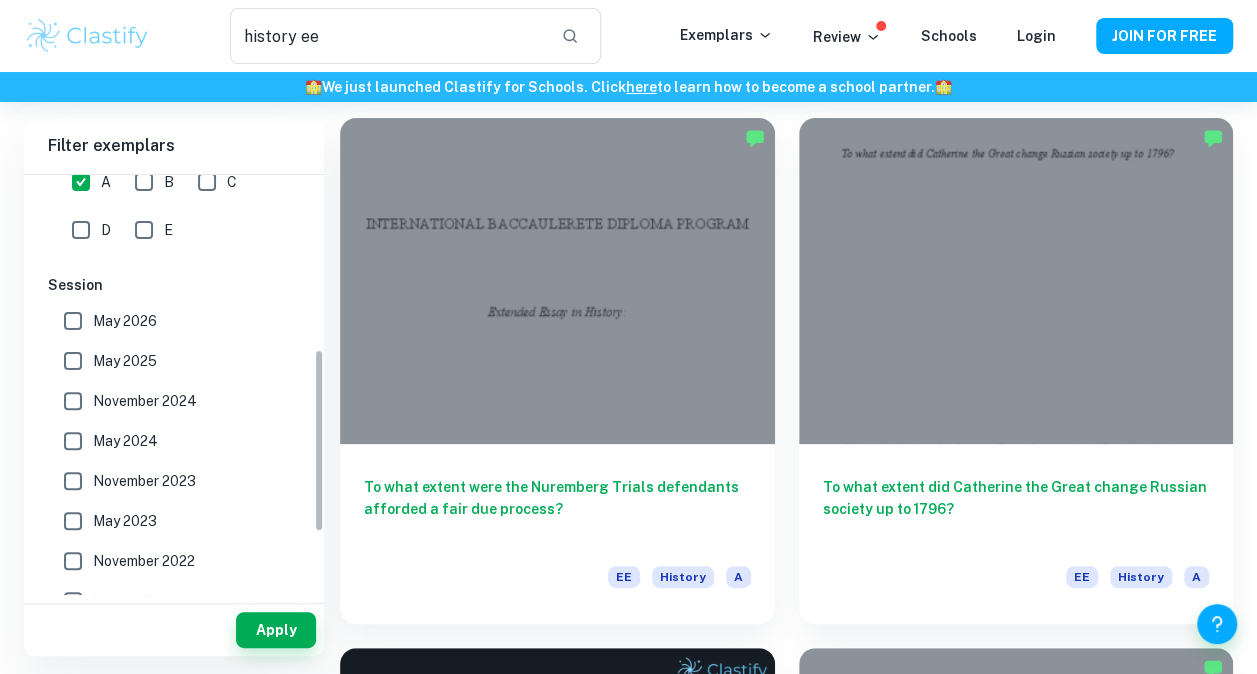 click on "May 2026" at bounding box center [125, 321] 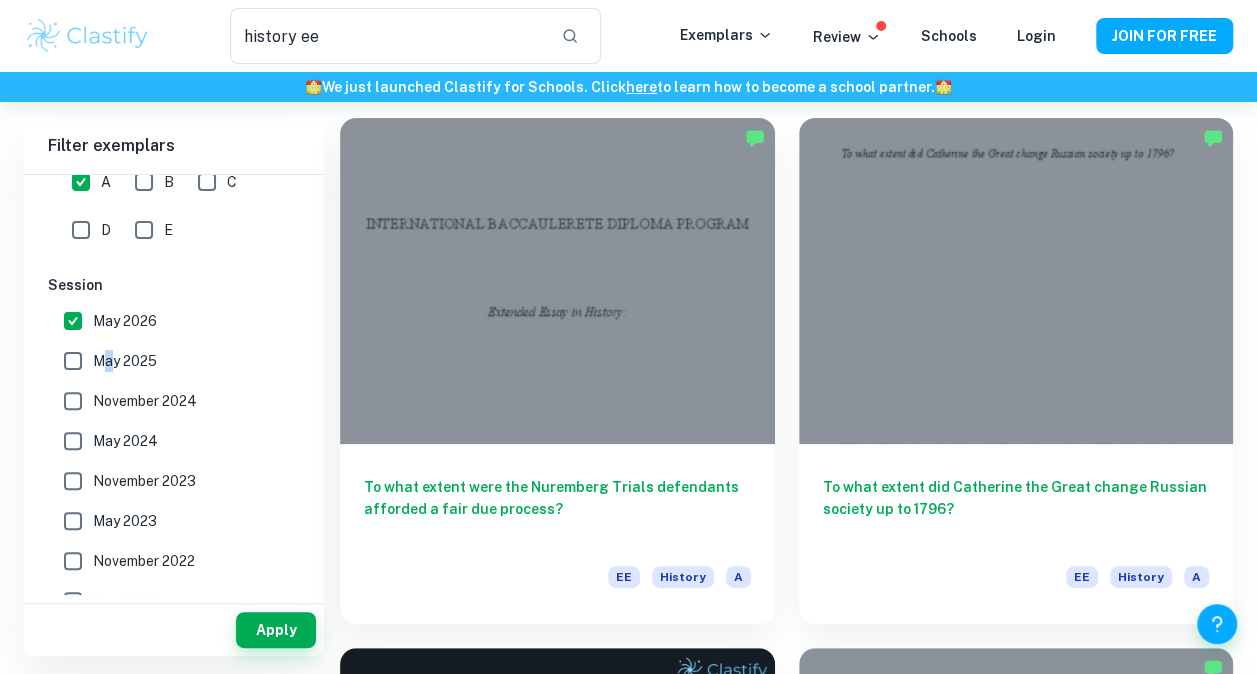 click on "May 2025" at bounding box center [125, 361] 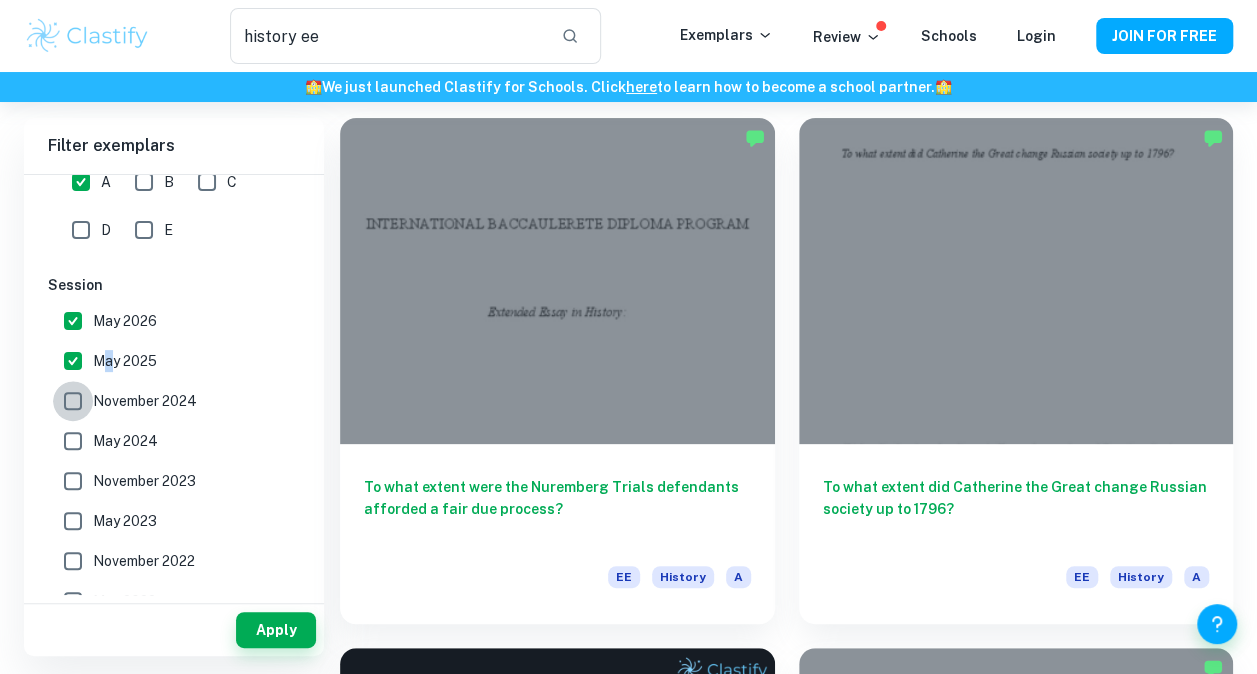 click on "November 2024" at bounding box center (73, 401) 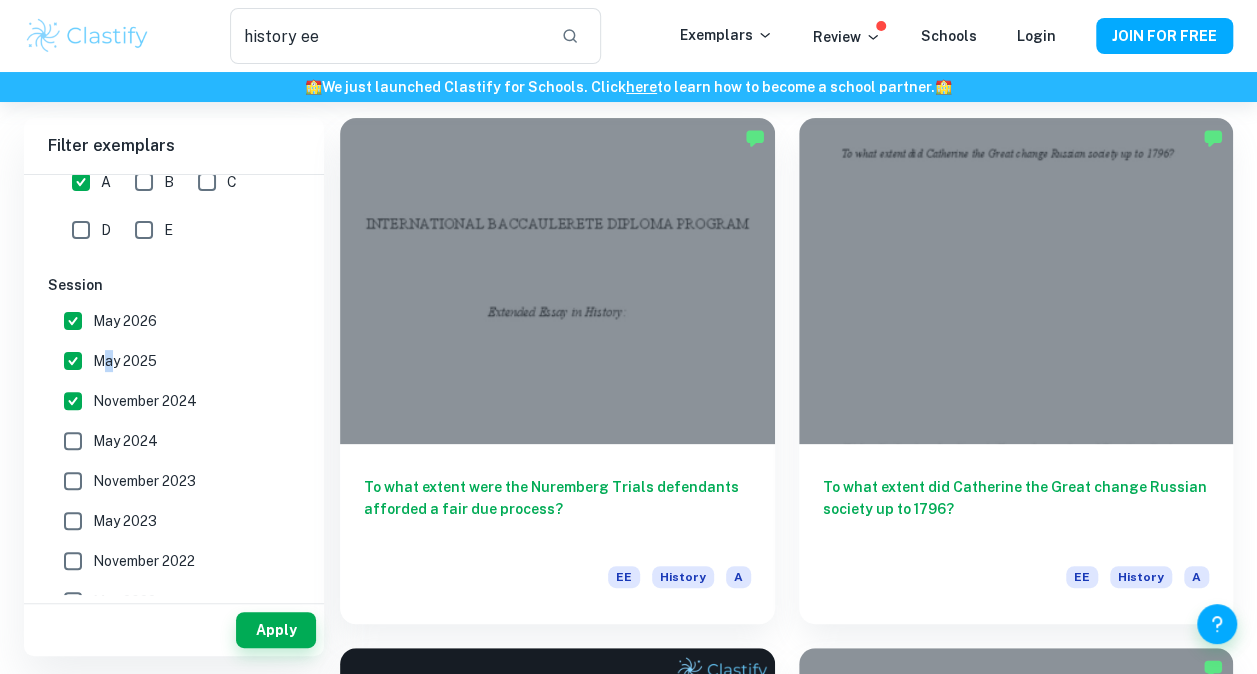 click on "May 2024" at bounding box center [73, 441] 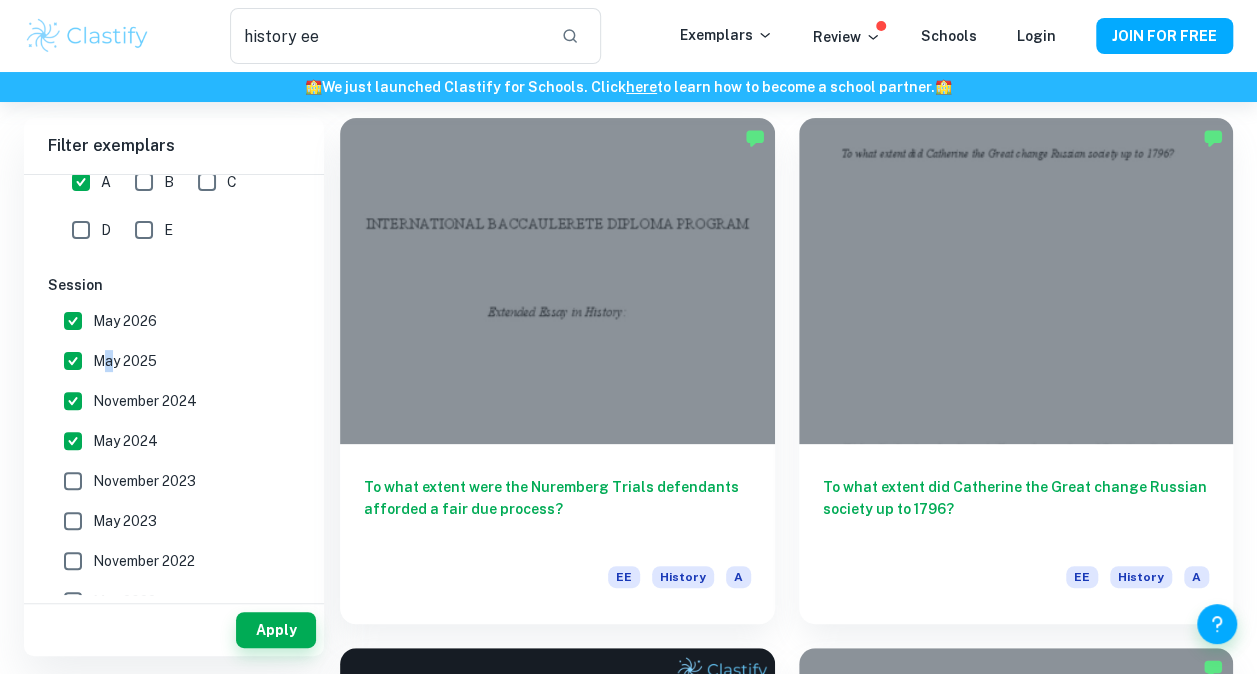 click on "Apply" at bounding box center (276, 630) 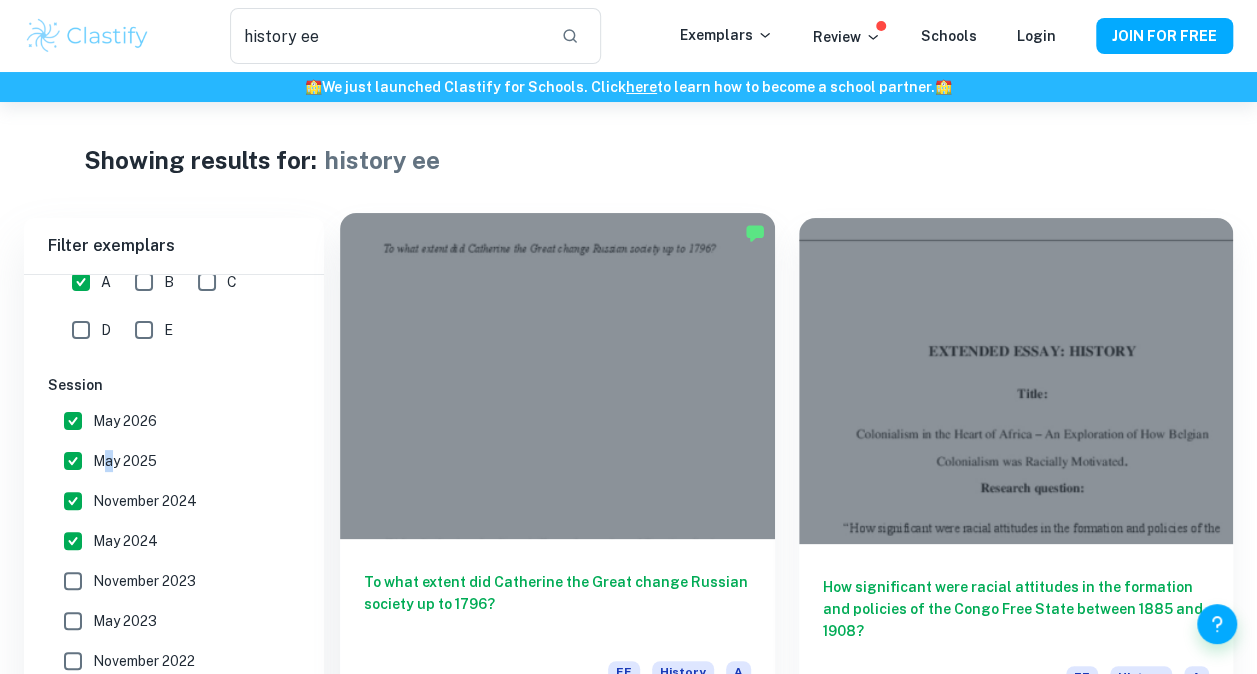 scroll, scrollTop: 100, scrollLeft: 0, axis: vertical 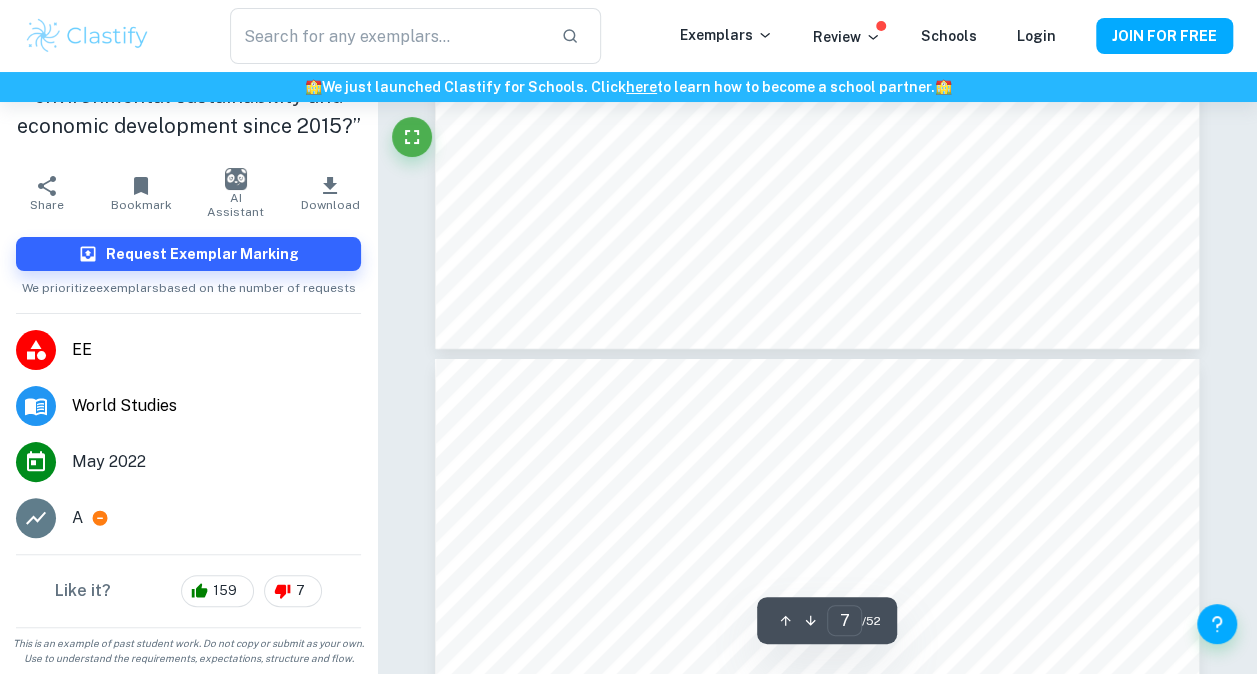 type on "8" 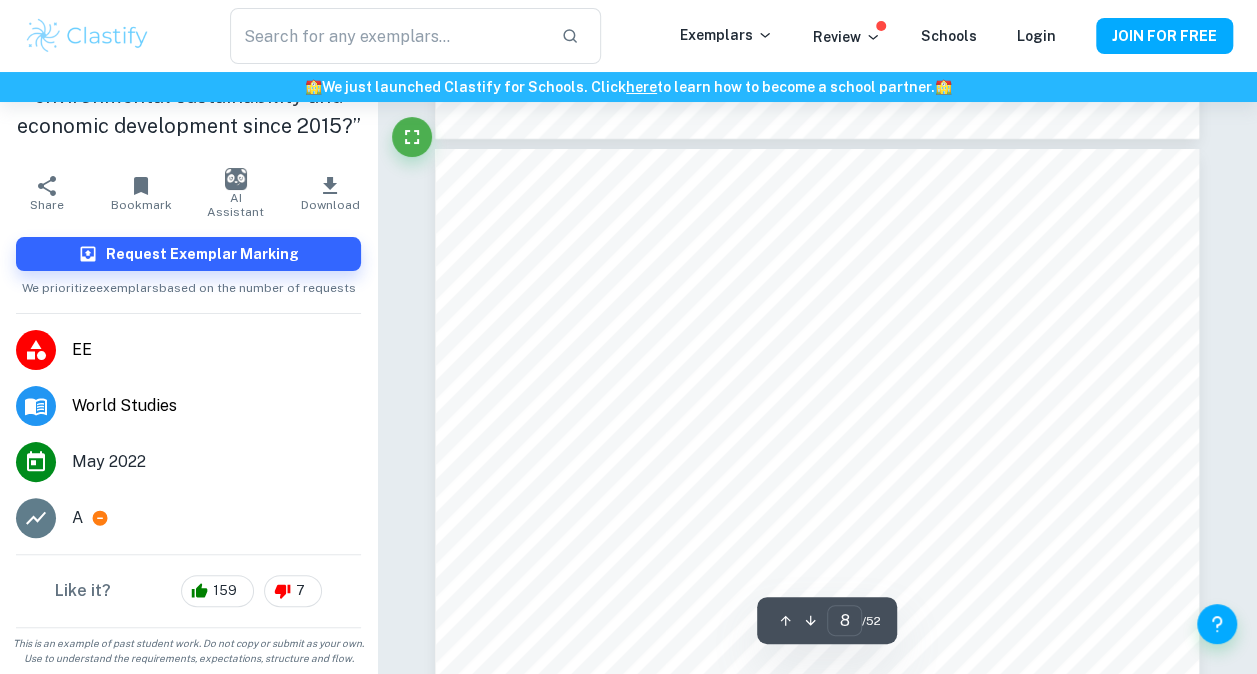 scroll, scrollTop: 7300, scrollLeft: 0, axis: vertical 